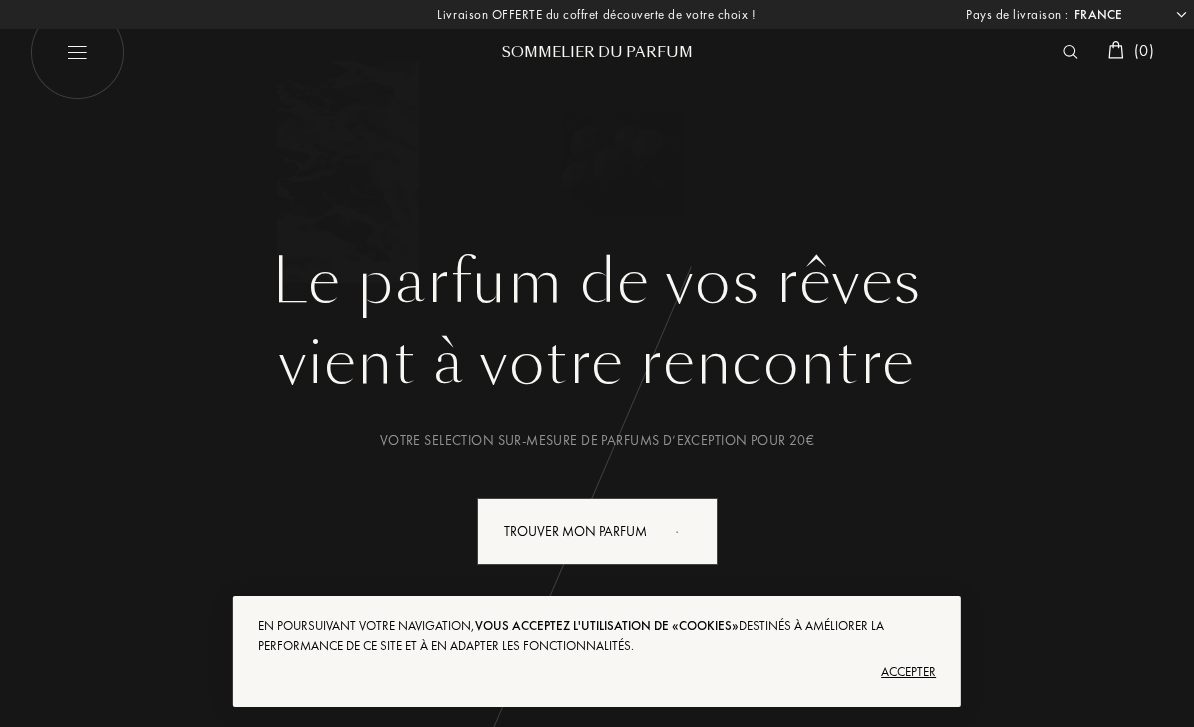 scroll, scrollTop: 0, scrollLeft: 0, axis: both 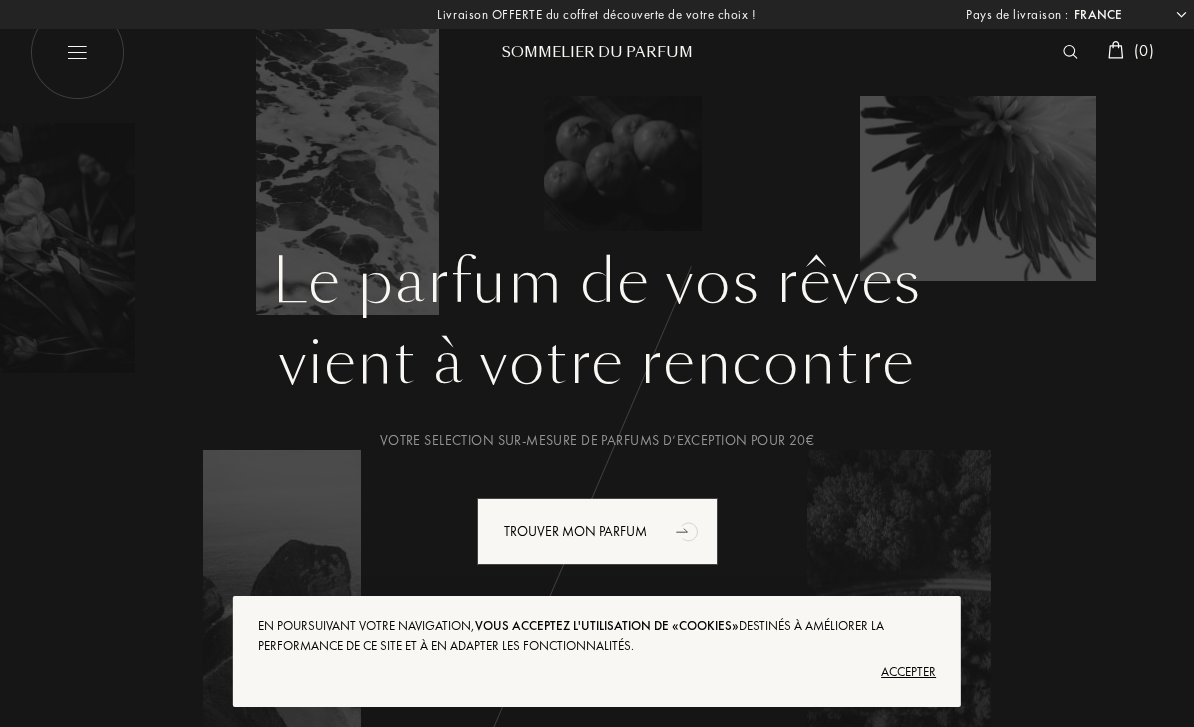 click at bounding box center [1075, 52] 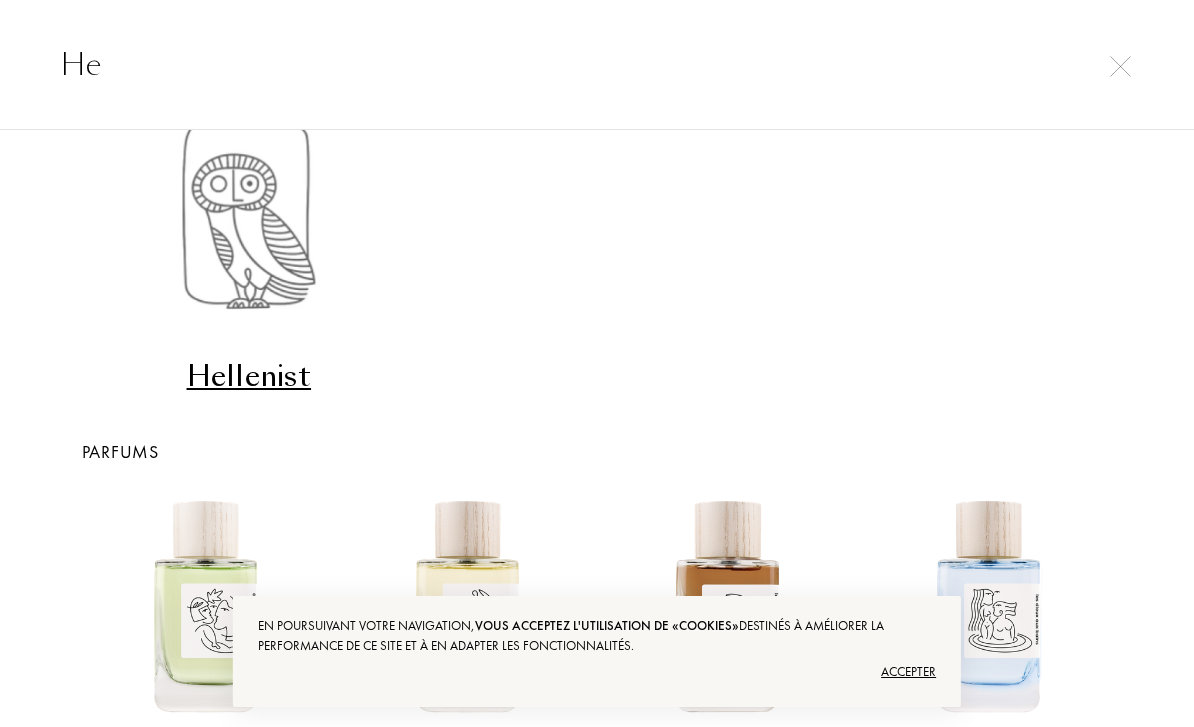 scroll, scrollTop: 134, scrollLeft: 0, axis: vertical 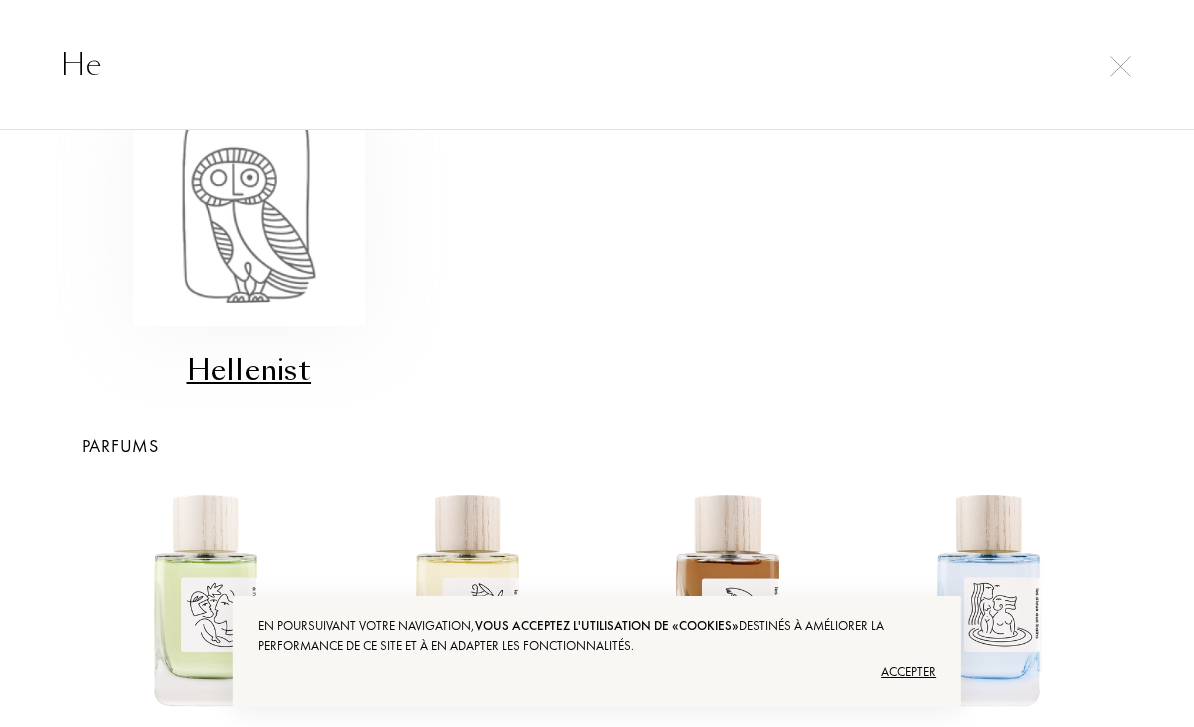 type on "He" 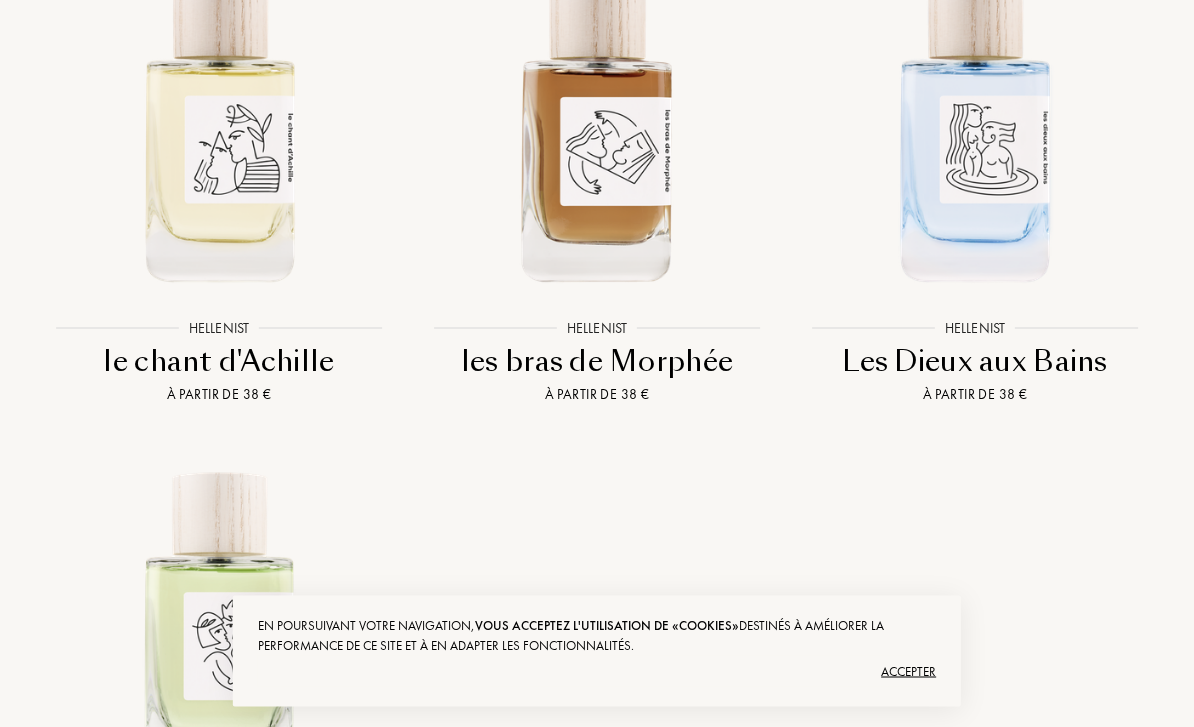 scroll, scrollTop: 2329, scrollLeft: 0, axis: vertical 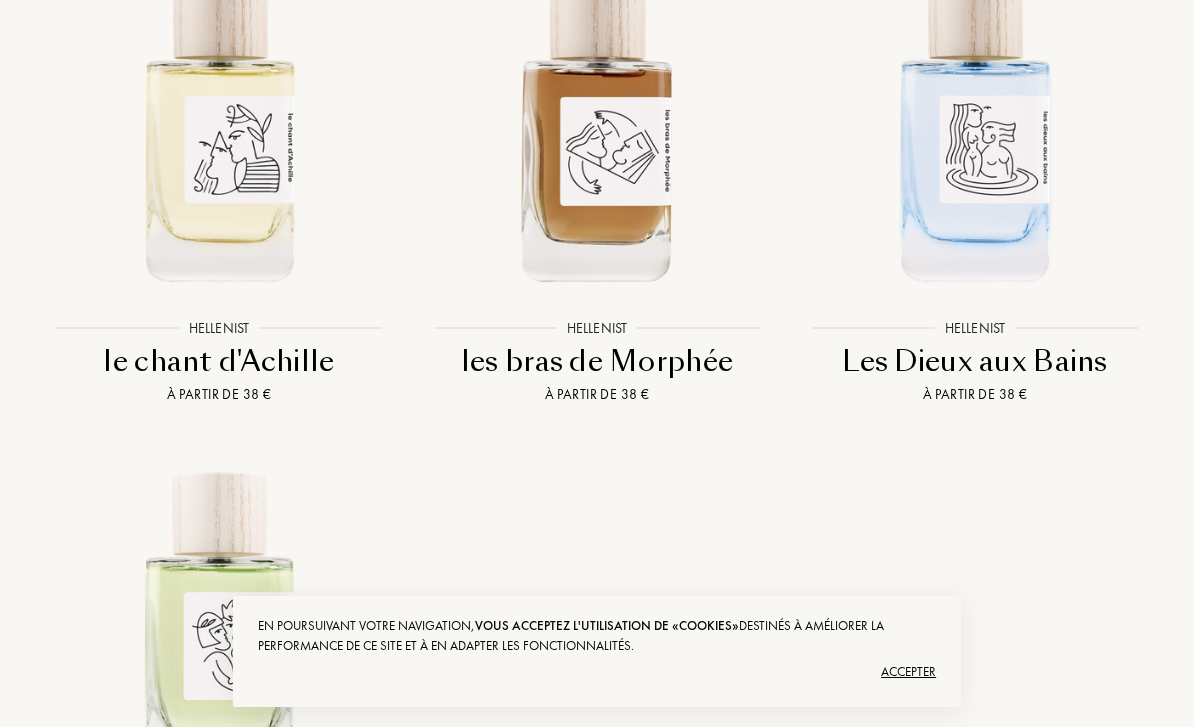 click at bounding box center (597, 126) 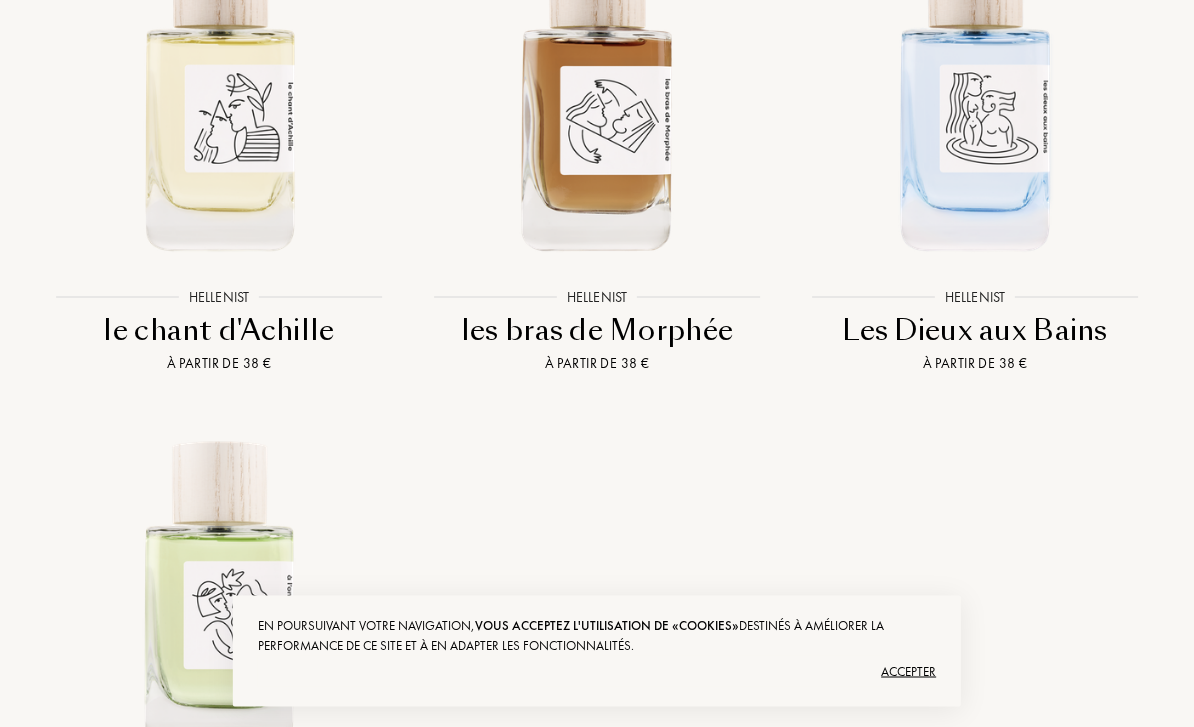 scroll, scrollTop: 2360, scrollLeft: 0, axis: vertical 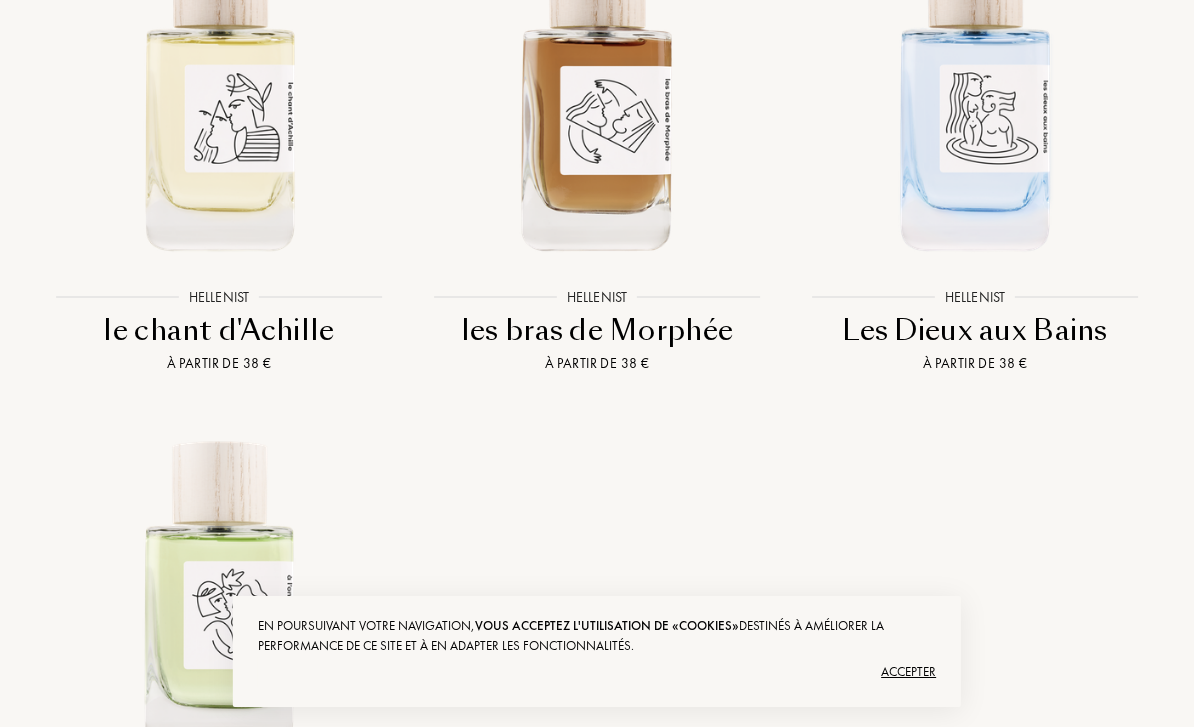 click at bounding box center [975, 95] 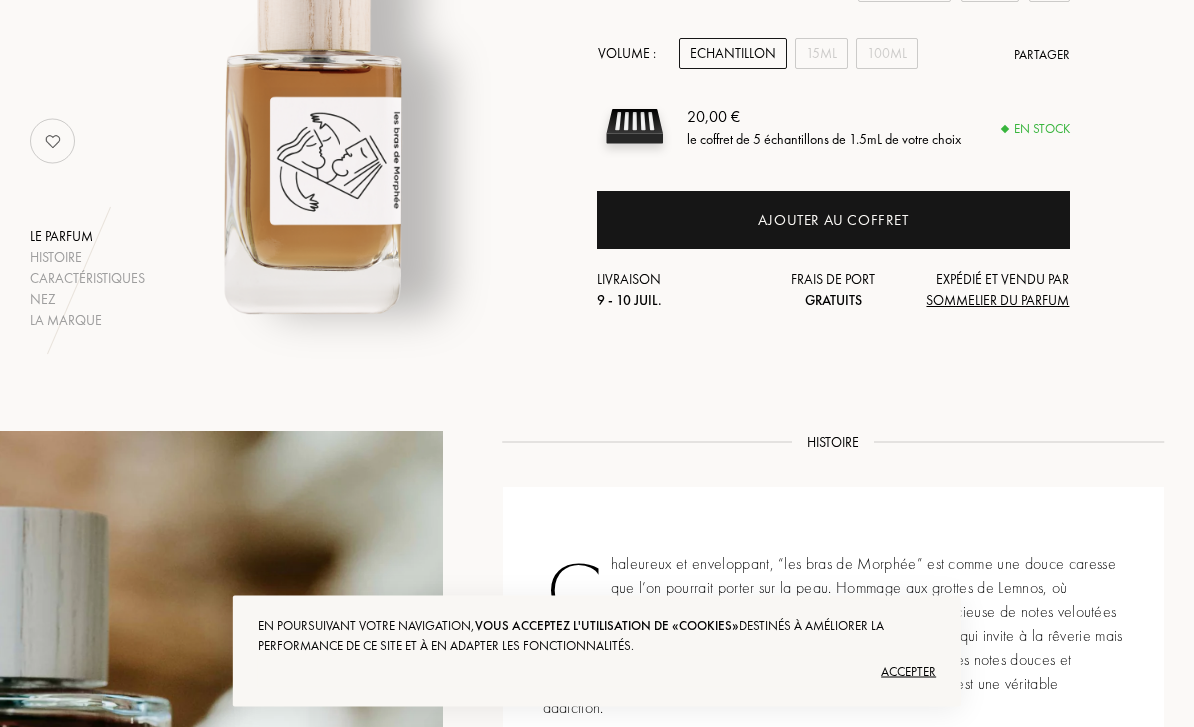 scroll, scrollTop: 293, scrollLeft: 0, axis: vertical 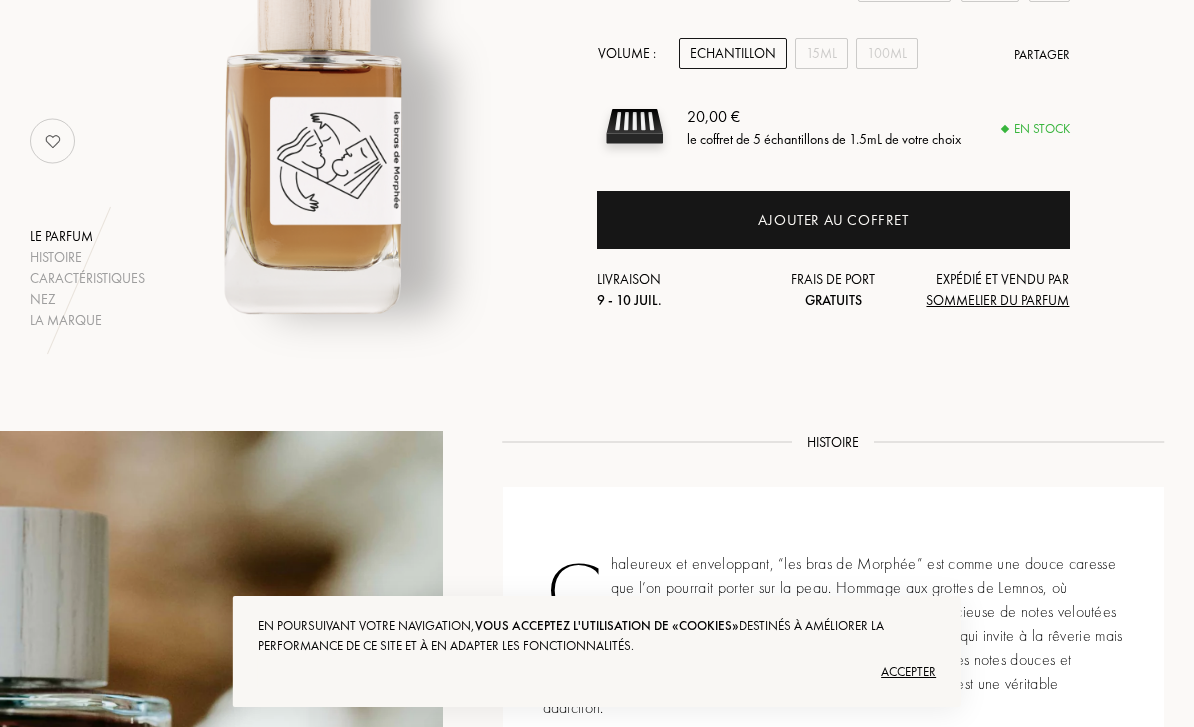 click on "15mL" at bounding box center [821, 53] 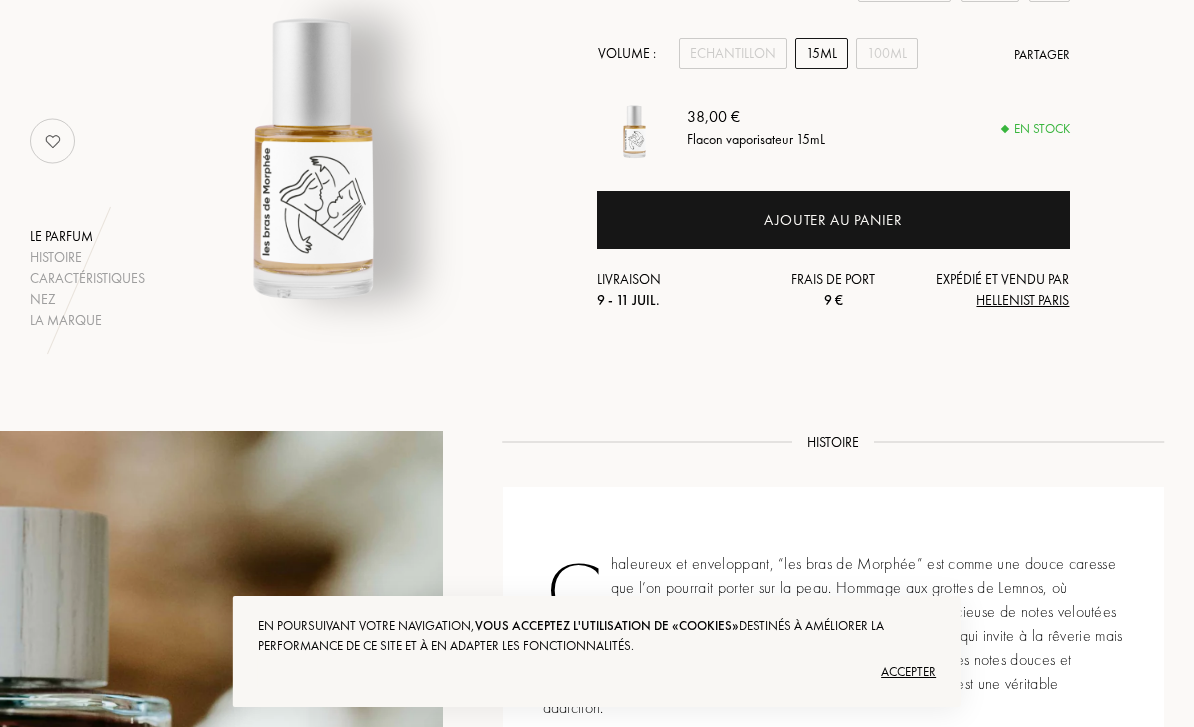 click on "100mL" at bounding box center (887, 53) 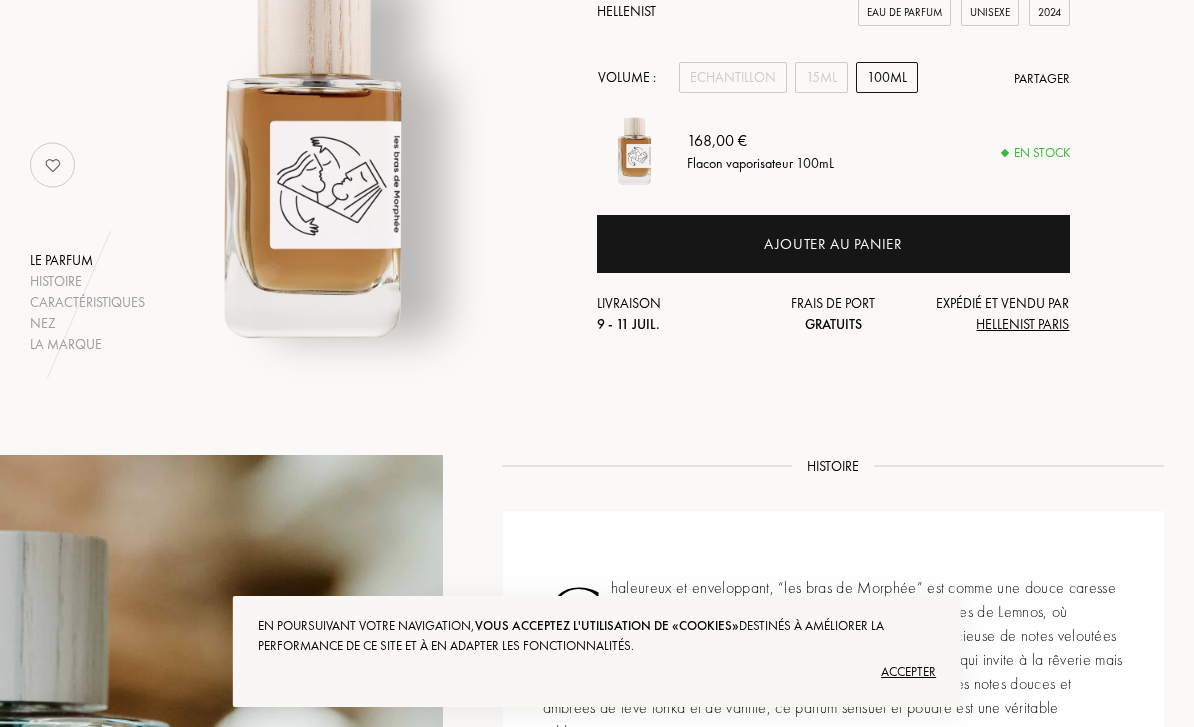 scroll, scrollTop: 248, scrollLeft: 0, axis: vertical 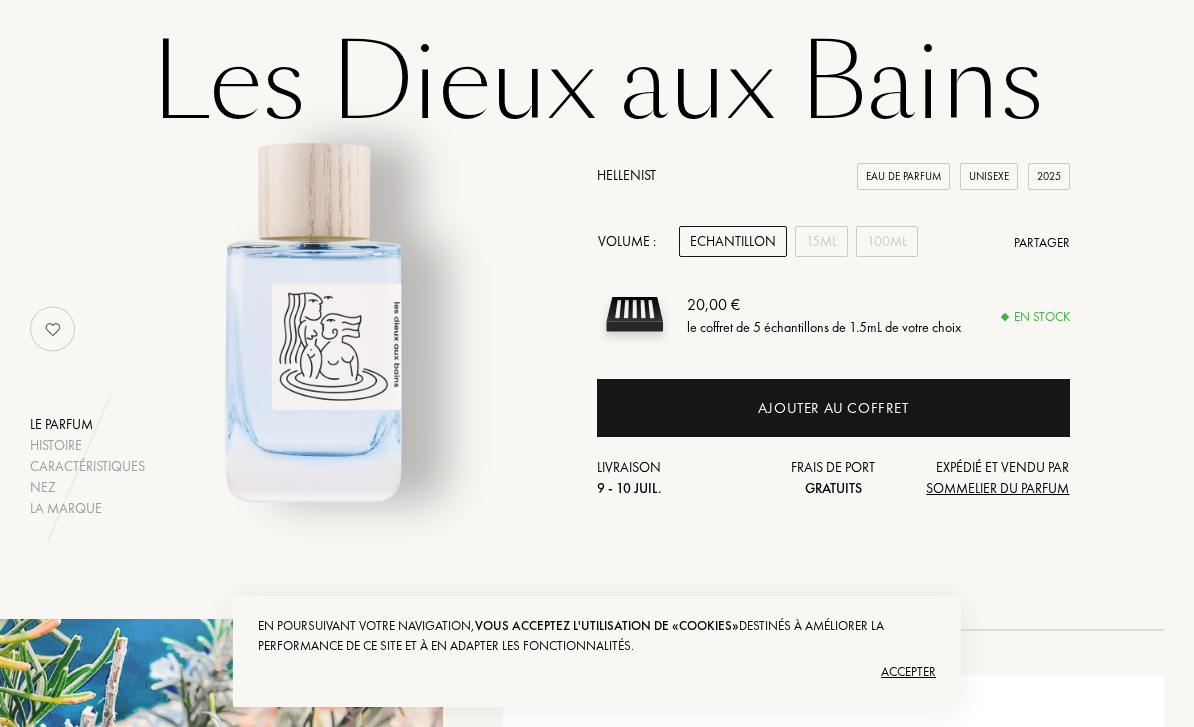 click at bounding box center [53, 329] 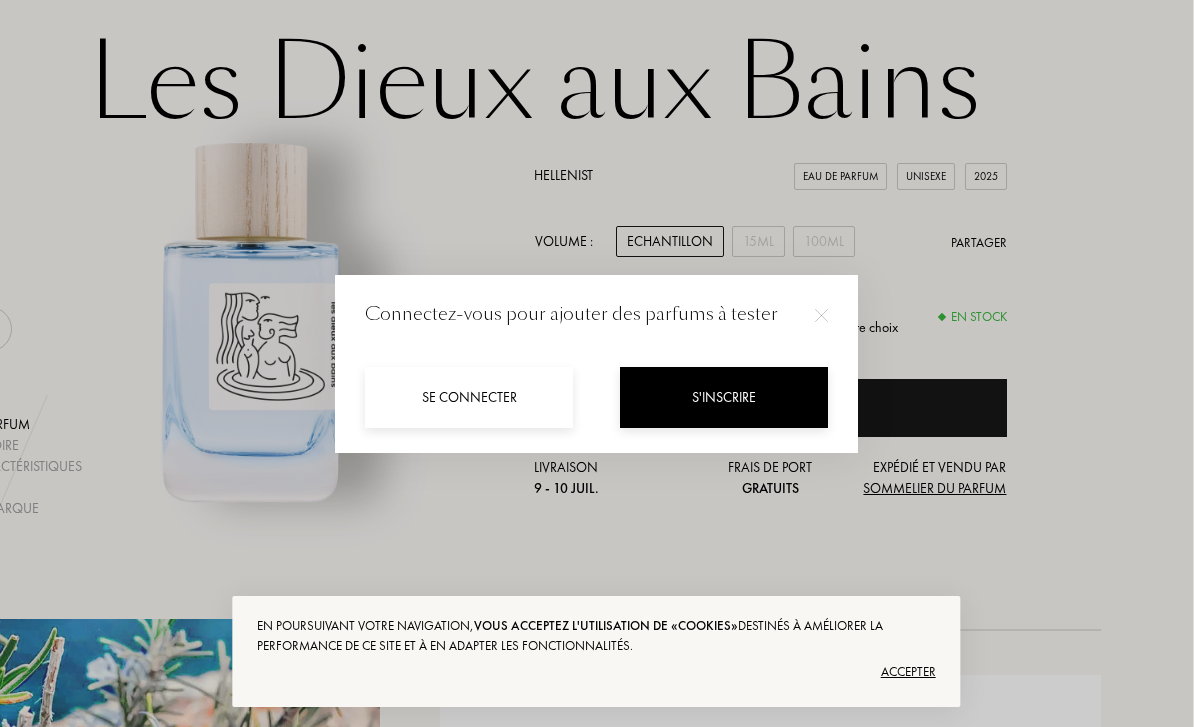 scroll, scrollTop: 105, scrollLeft: 65, axis: both 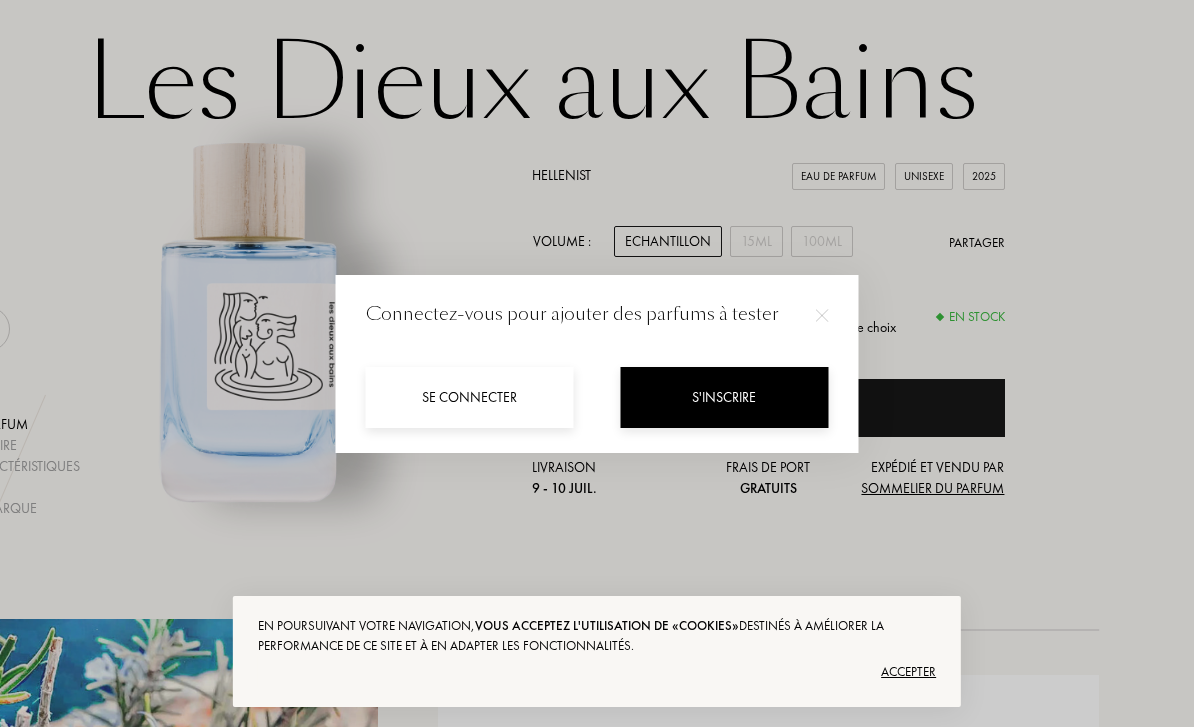 click on "Se connecter" at bounding box center (470, 397) 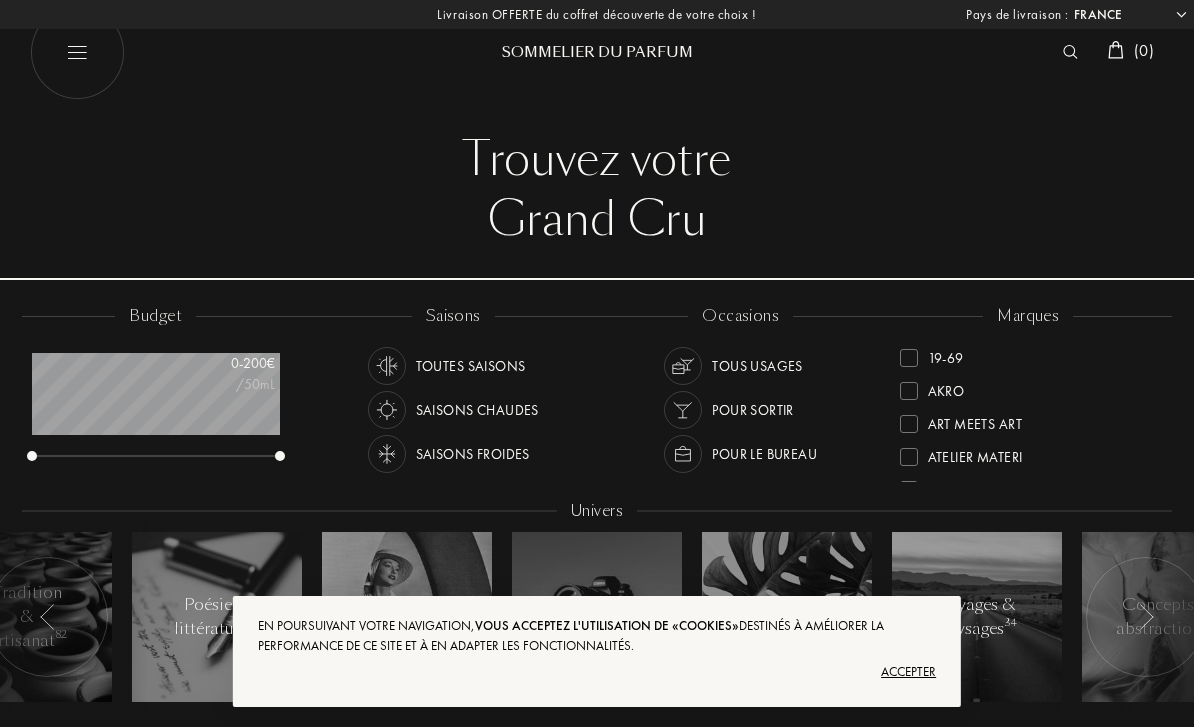 scroll, scrollTop: 0, scrollLeft: 0, axis: both 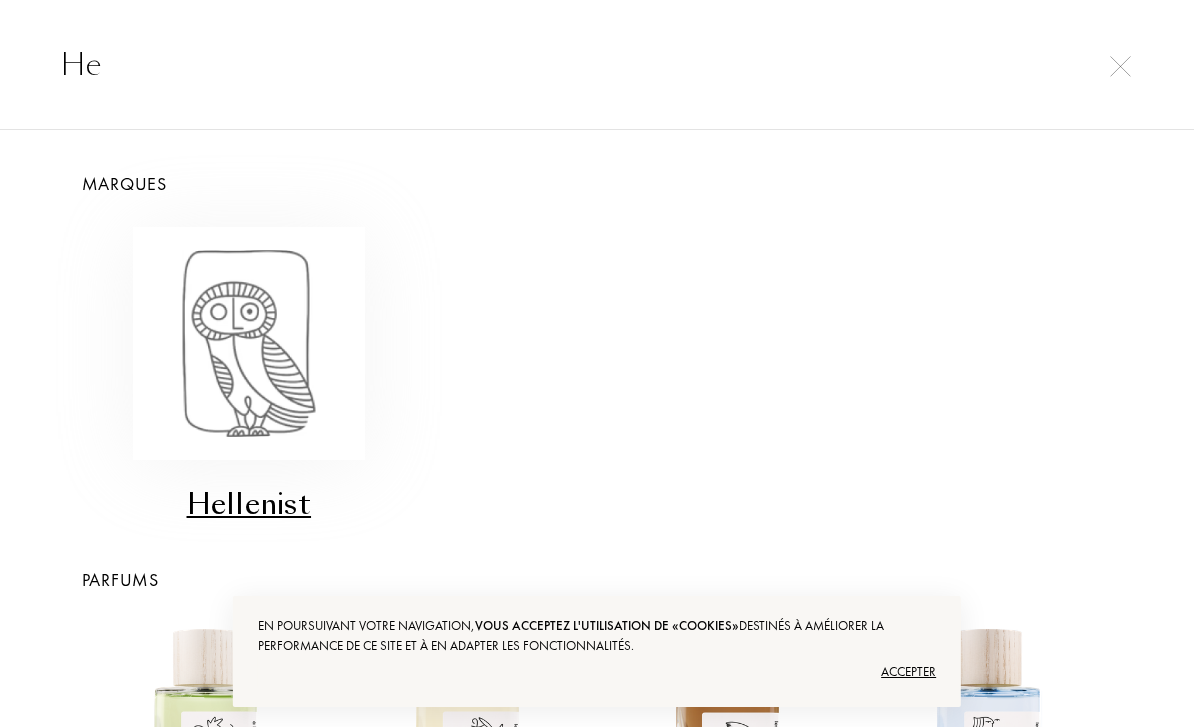 type on "He" 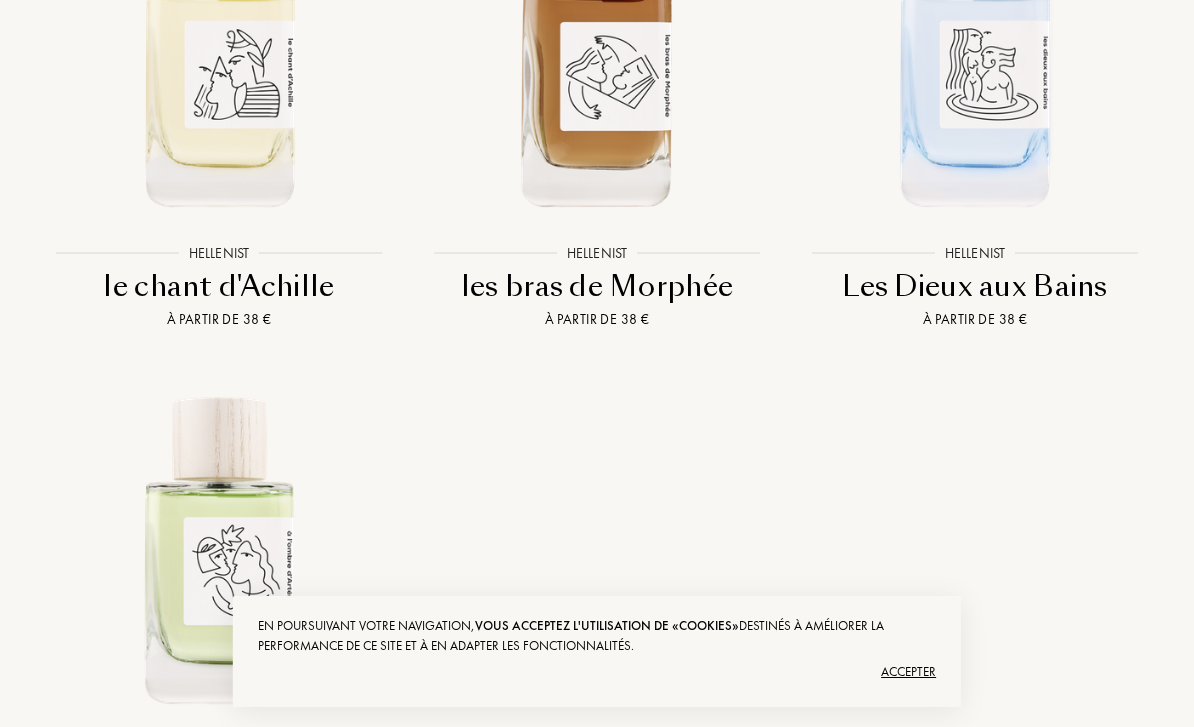 scroll, scrollTop: 2407, scrollLeft: 0, axis: vertical 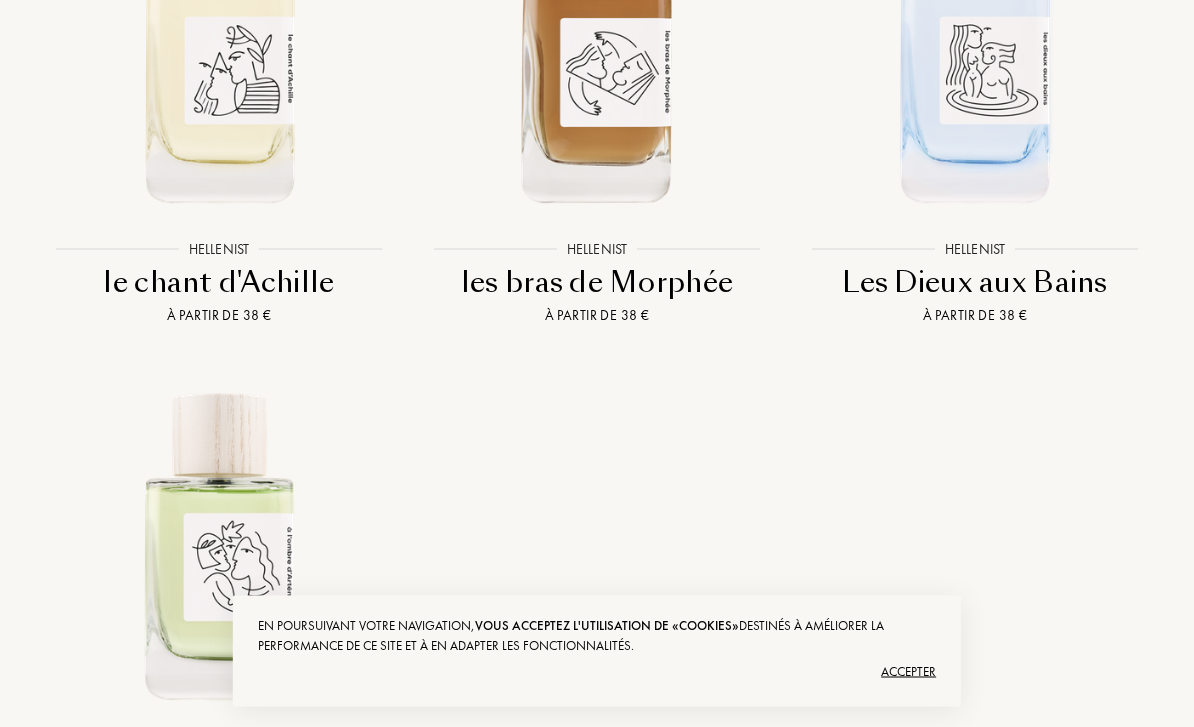 click at bounding box center (597, 48) 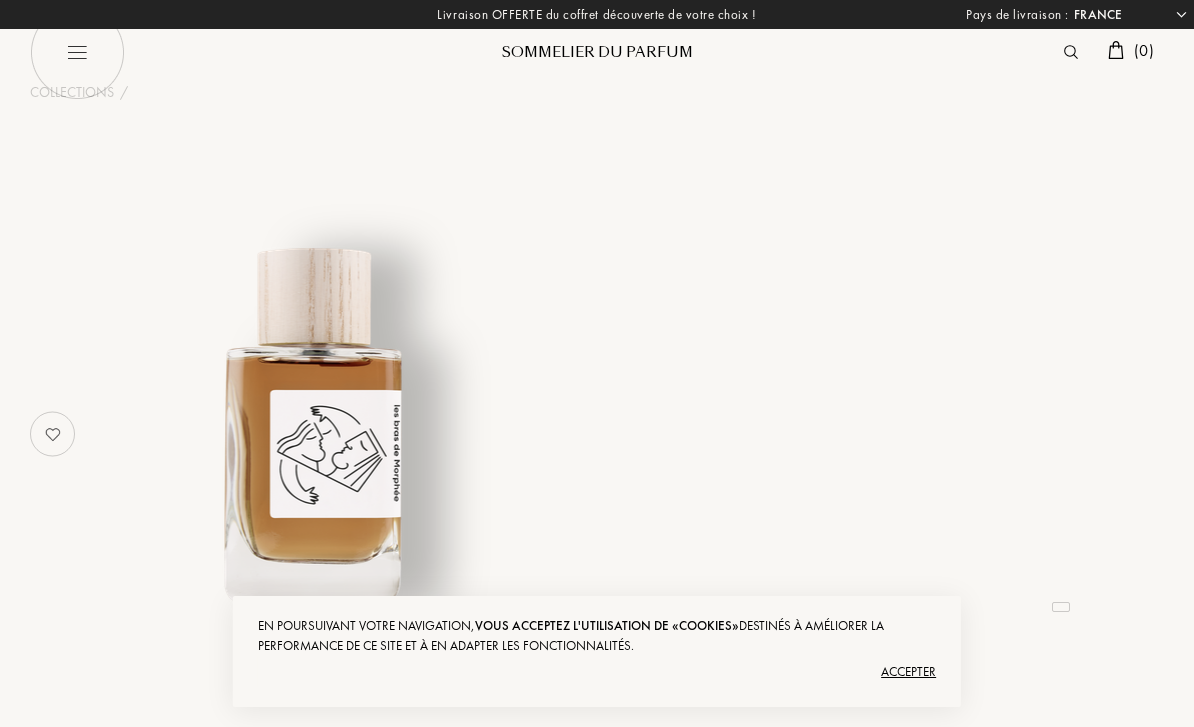 scroll, scrollTop: 0, scrollLeft: 0, axis: both 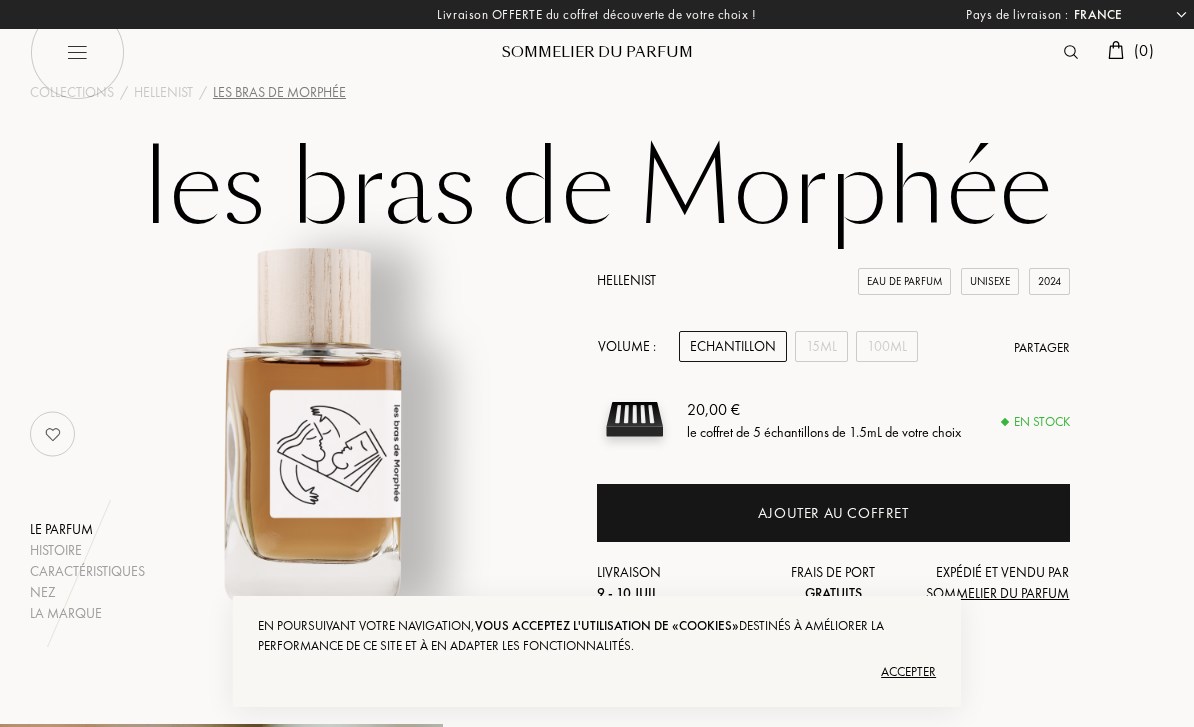 click on "100mL" at bounding box center [887, 346] 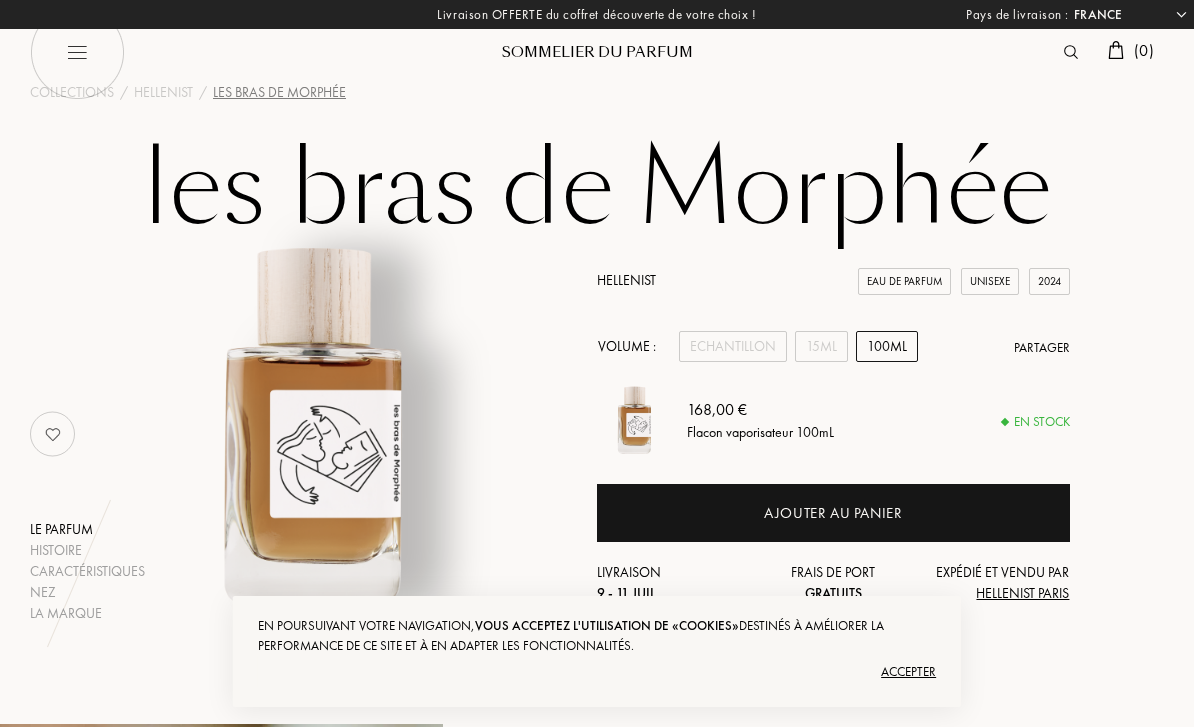 click at bounding box center (53, 434) 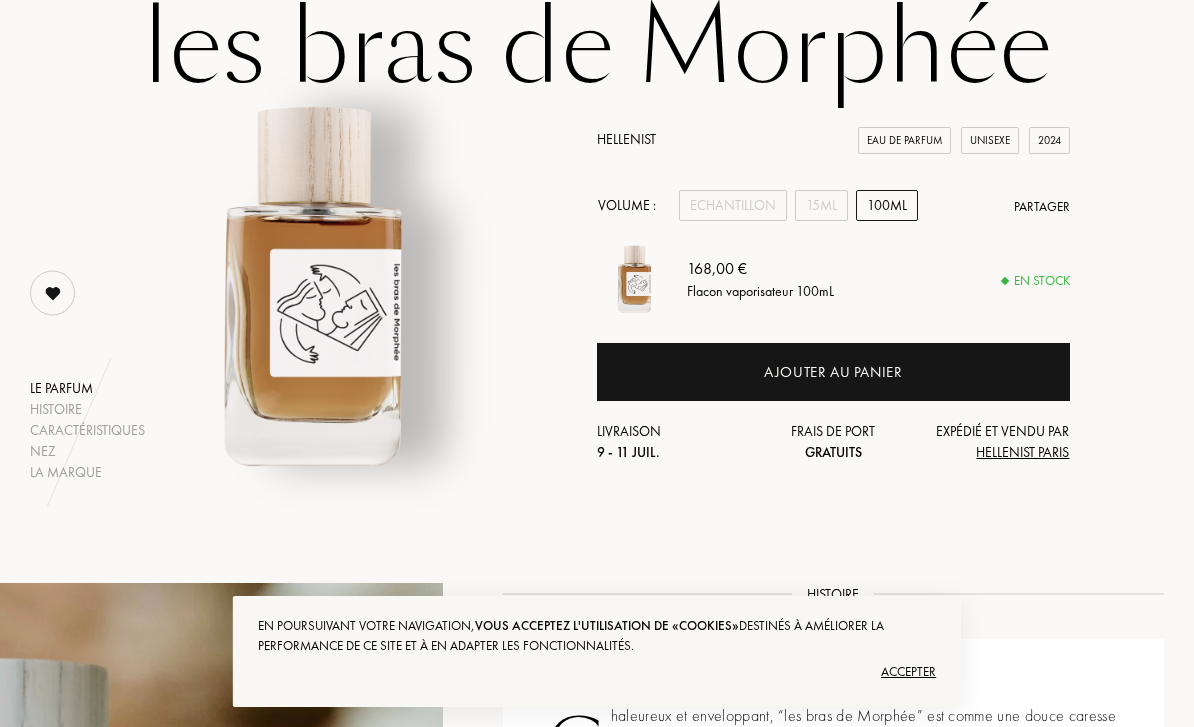 scroll, scrollTop: 0, scrollLeft: 0, axis: both 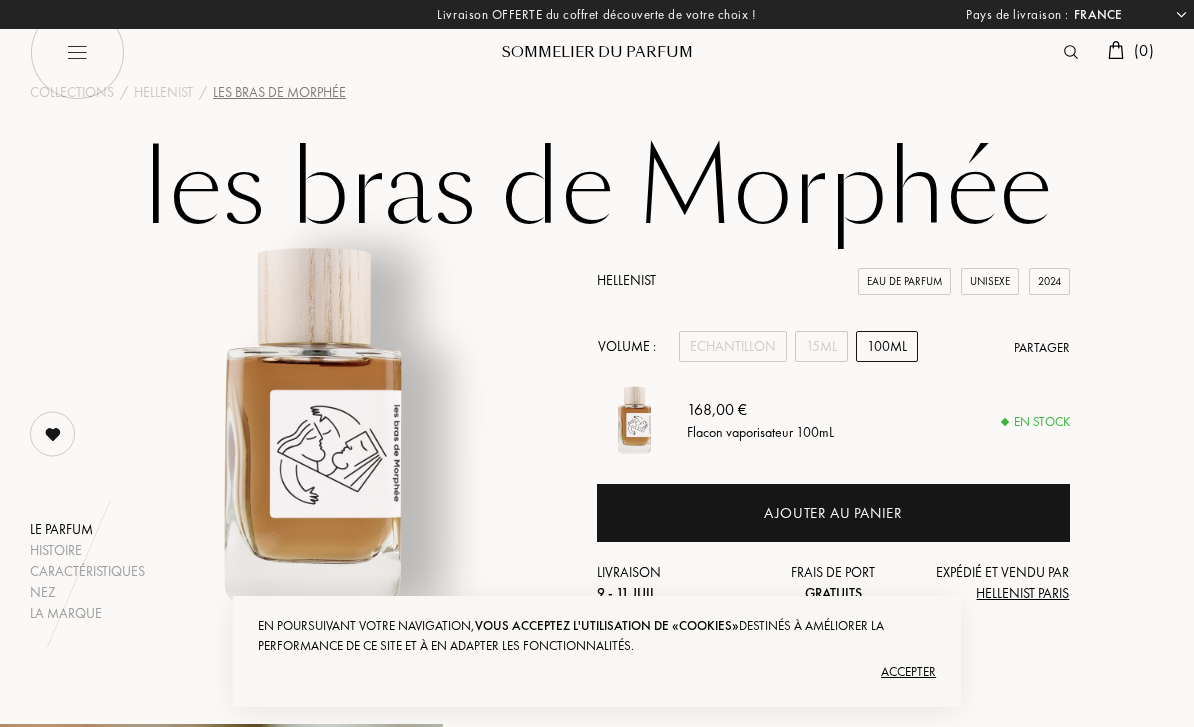 click at bounding box center [1071, 52] 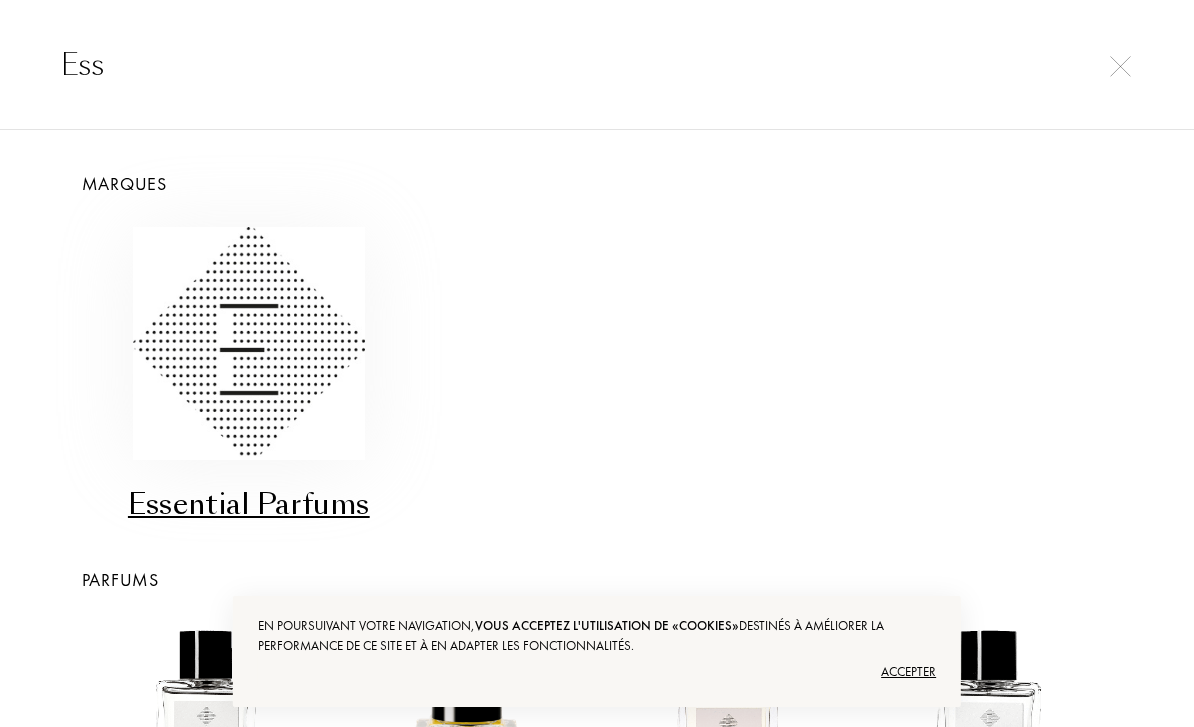 type on "Ess" 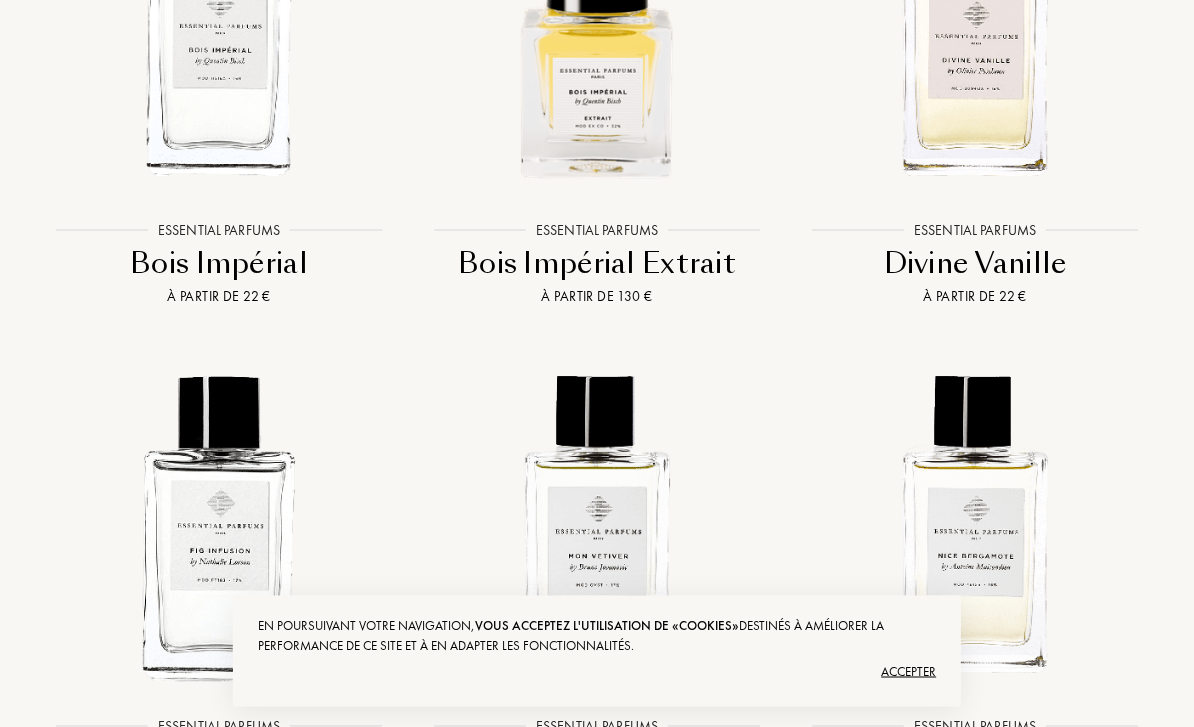 scroll, scrollTop: 2727, scrollLeft: 0, axis: vertical 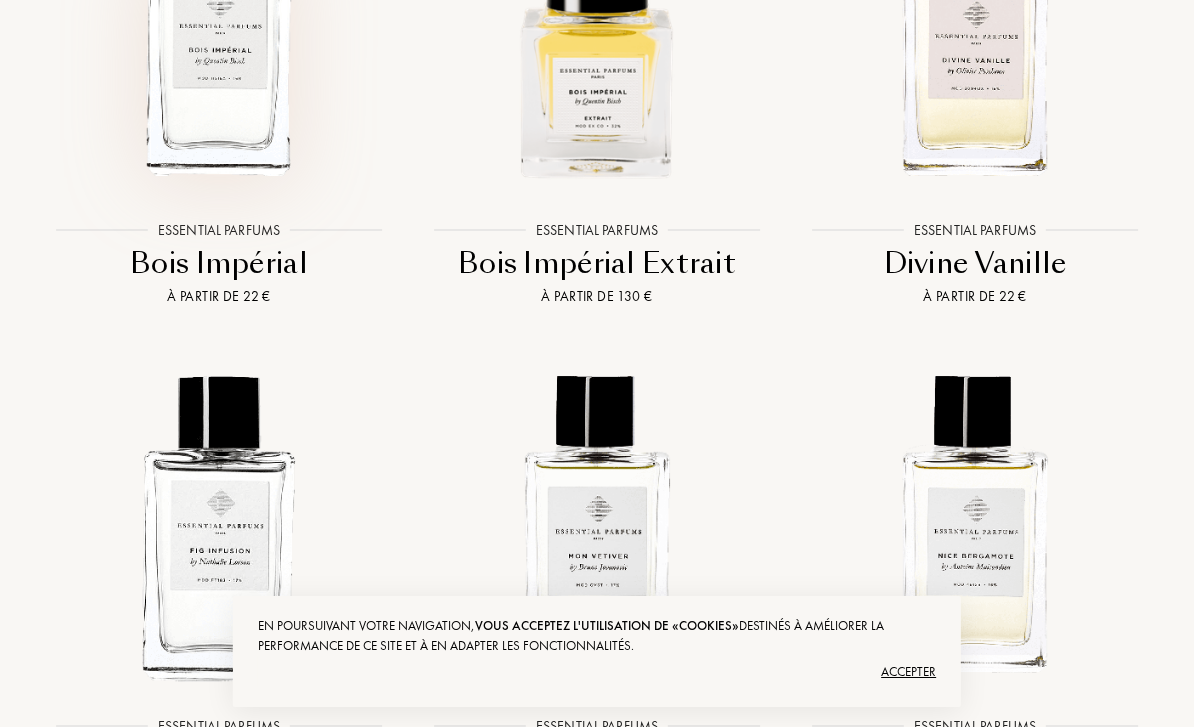click at bounding box center (219, 28) 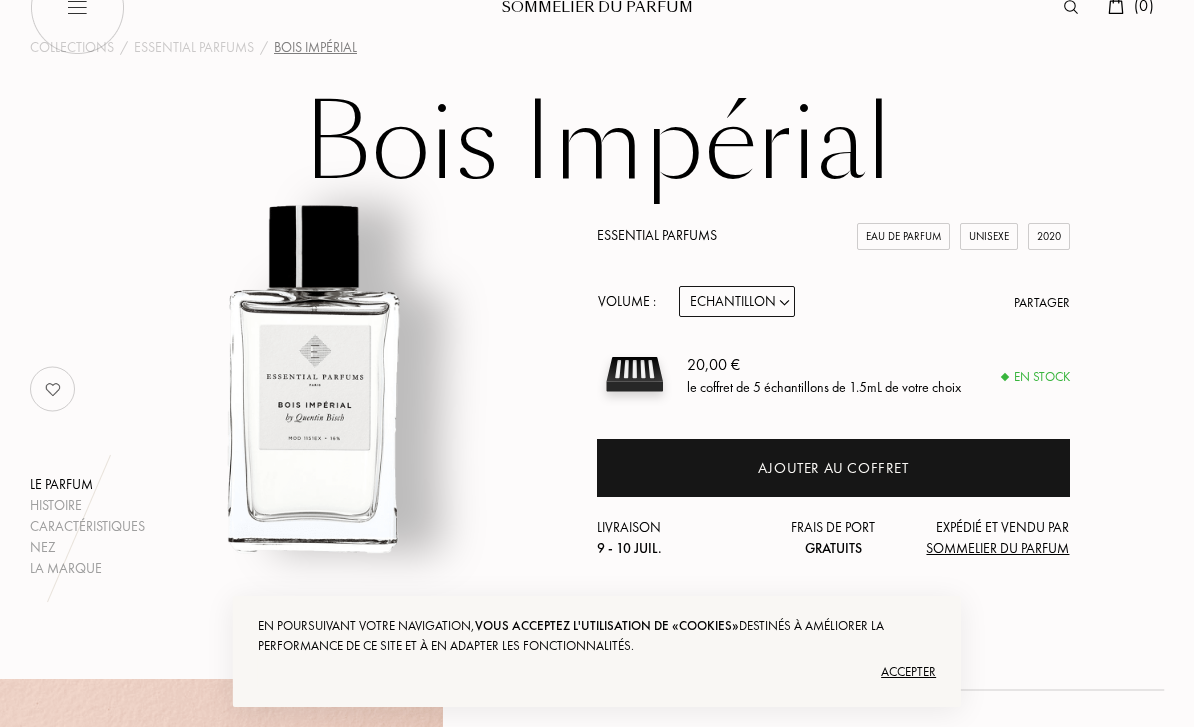scroll, scrollTop: 58, scrollLeft: 0, axis: vertical 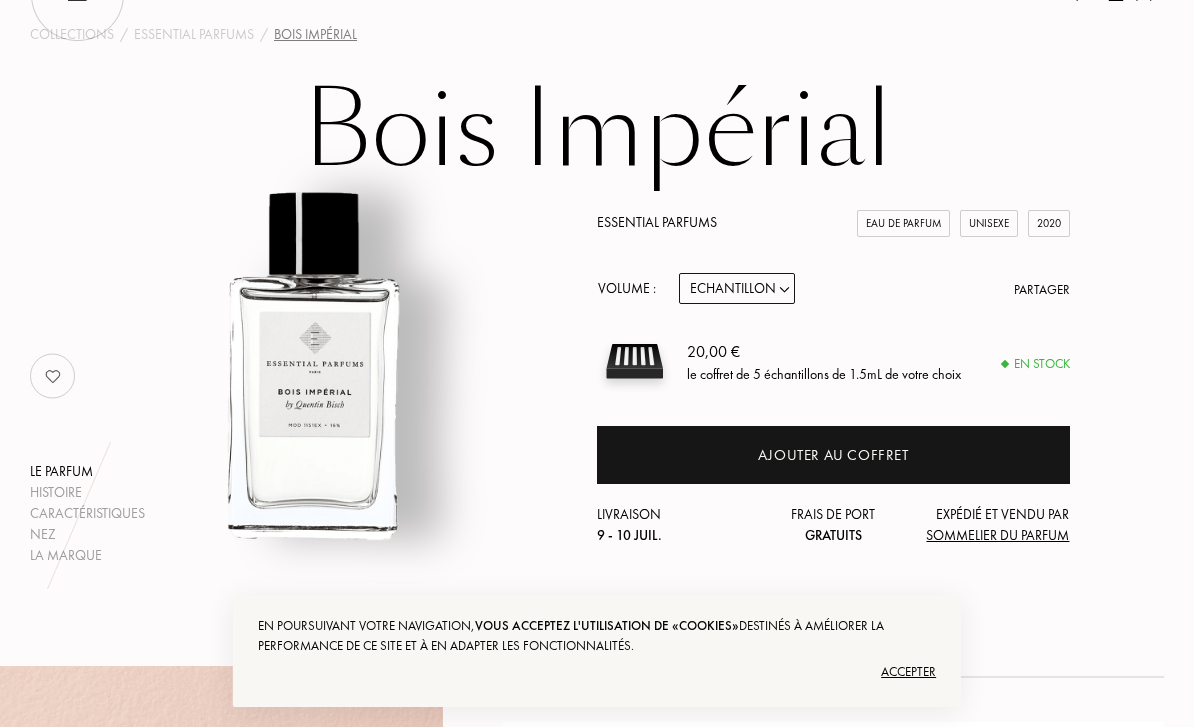 click on "Echantillon 10mL 100mL 150mL" at bounding box center [737, 288] 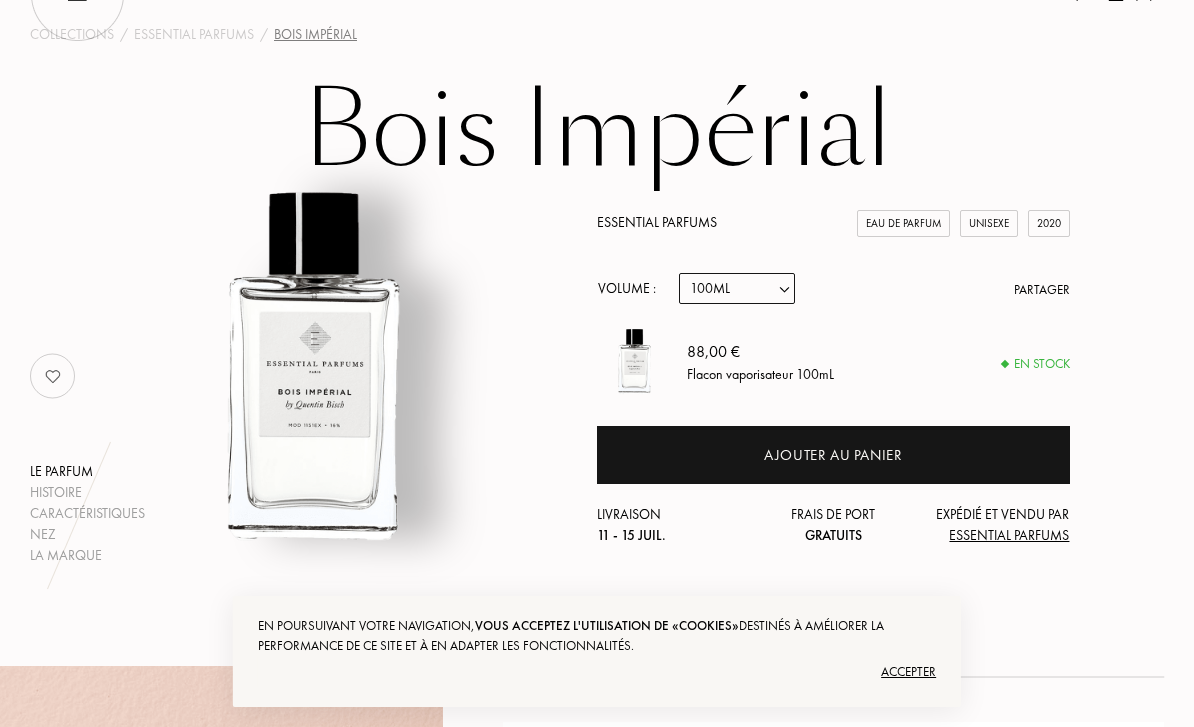 click on "Echantillon 10mL 100mL 150mL" at bounding box center [737, 288] 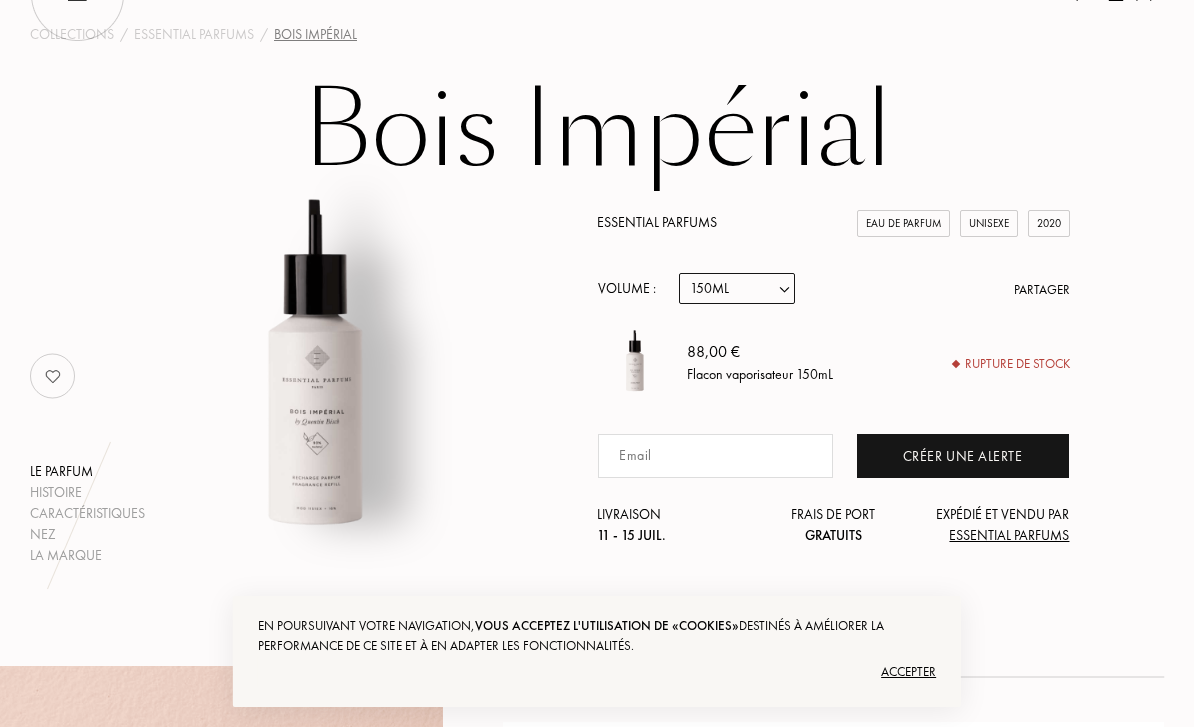 click on "Echantillon 10mL 100mL 150mL" at bounding box center [737, 288] 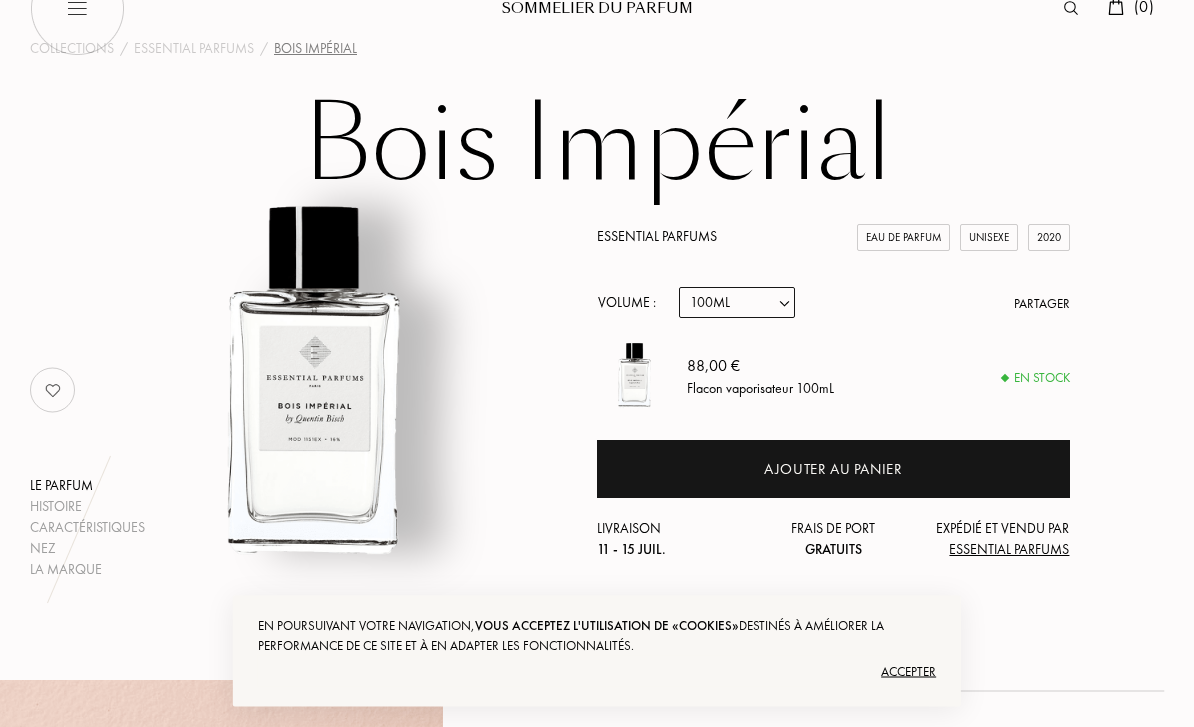 scroll, scrollTop: 0, scrollLeft: 0, axis: both 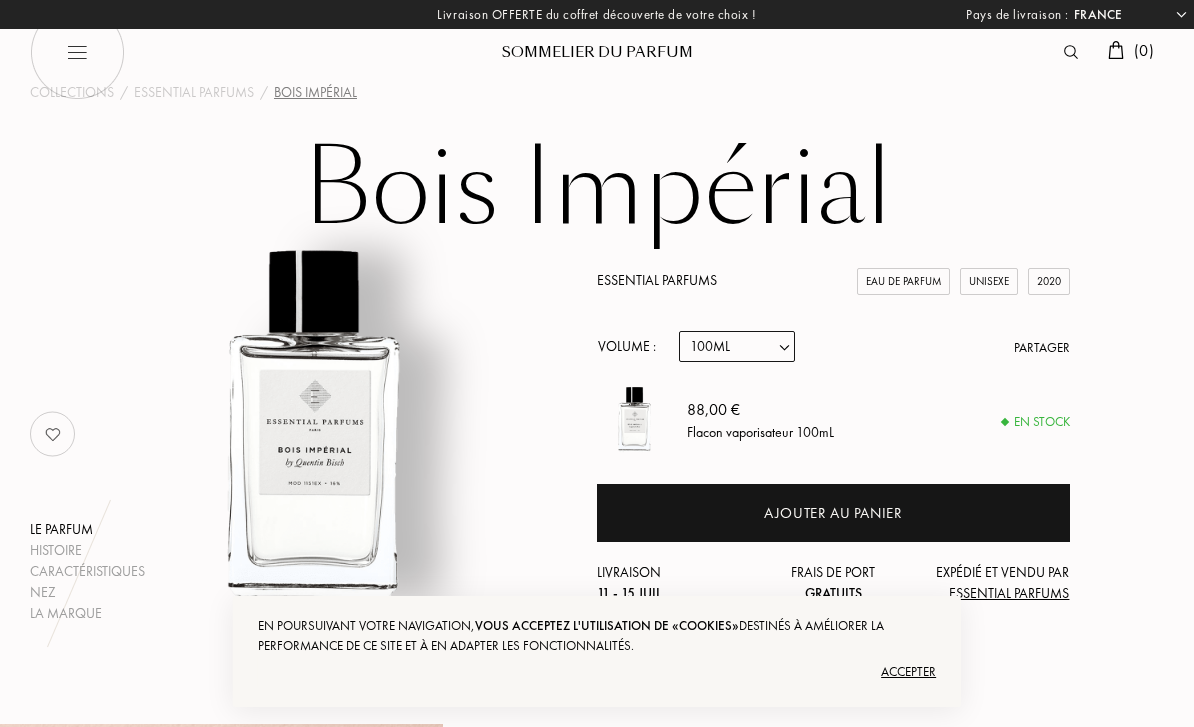 click at bounding box center (77, 52) 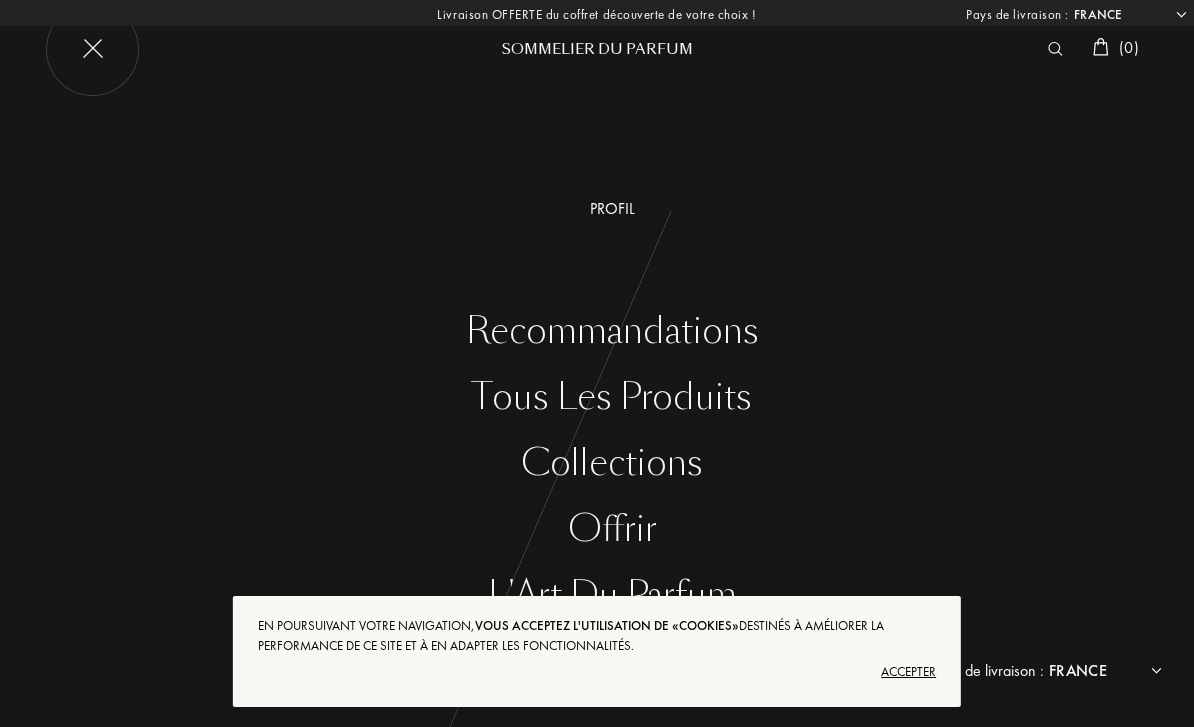 click on "Profil" at bounding box center (612, 209) 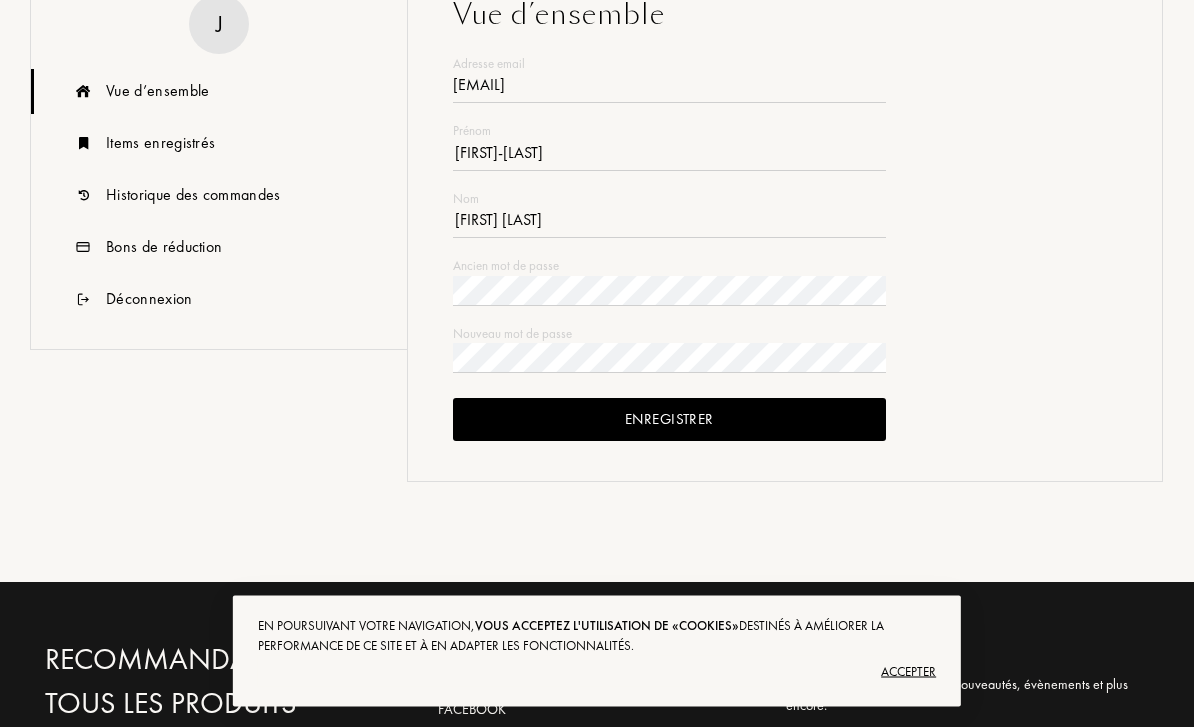 scroll, scrollTop: 337, scrollLeft: 0, axis: vertical 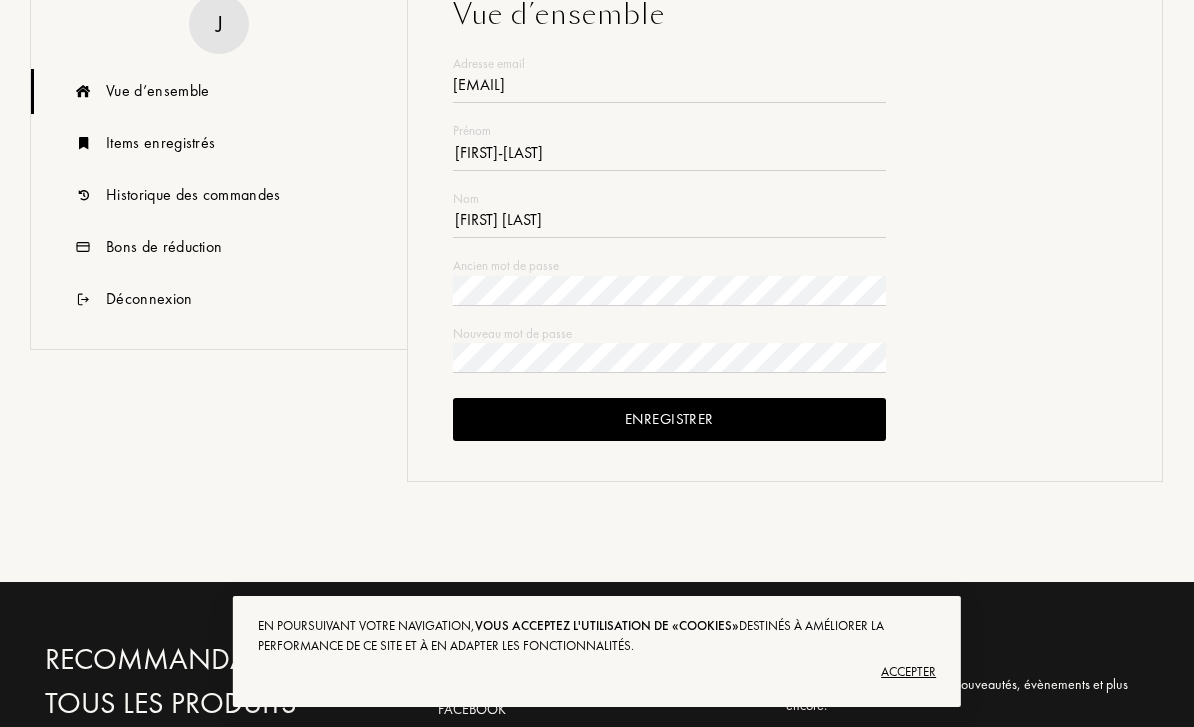 click on "Bons de réduction" at bounding box center (157, 91) 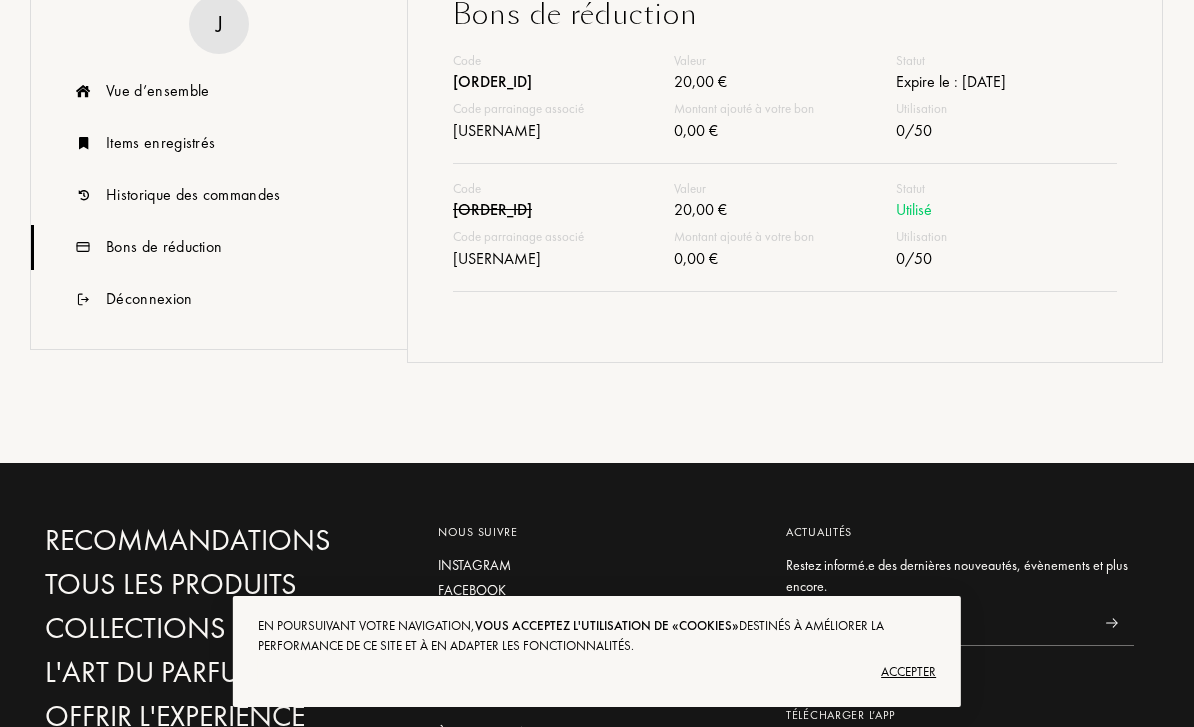 click on "Historique des commandes" at bounding box center (157, 91) 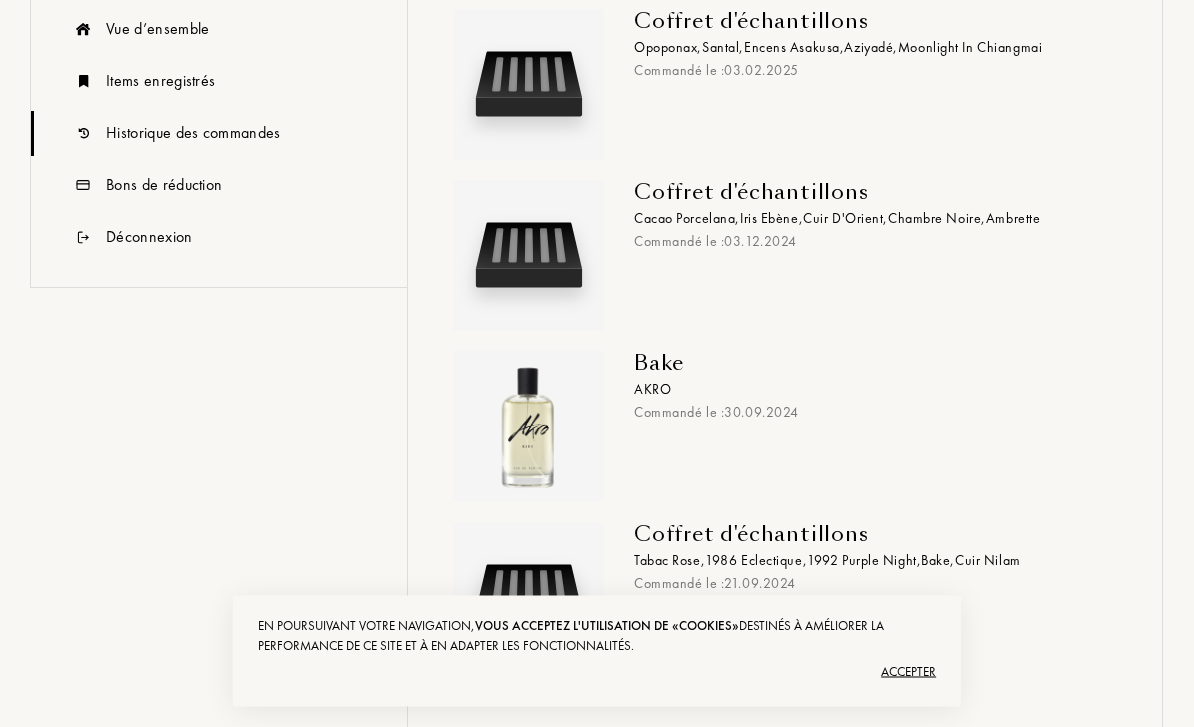 scroll, scrollTop: 406, scrollLeft: 0, axis: vertical 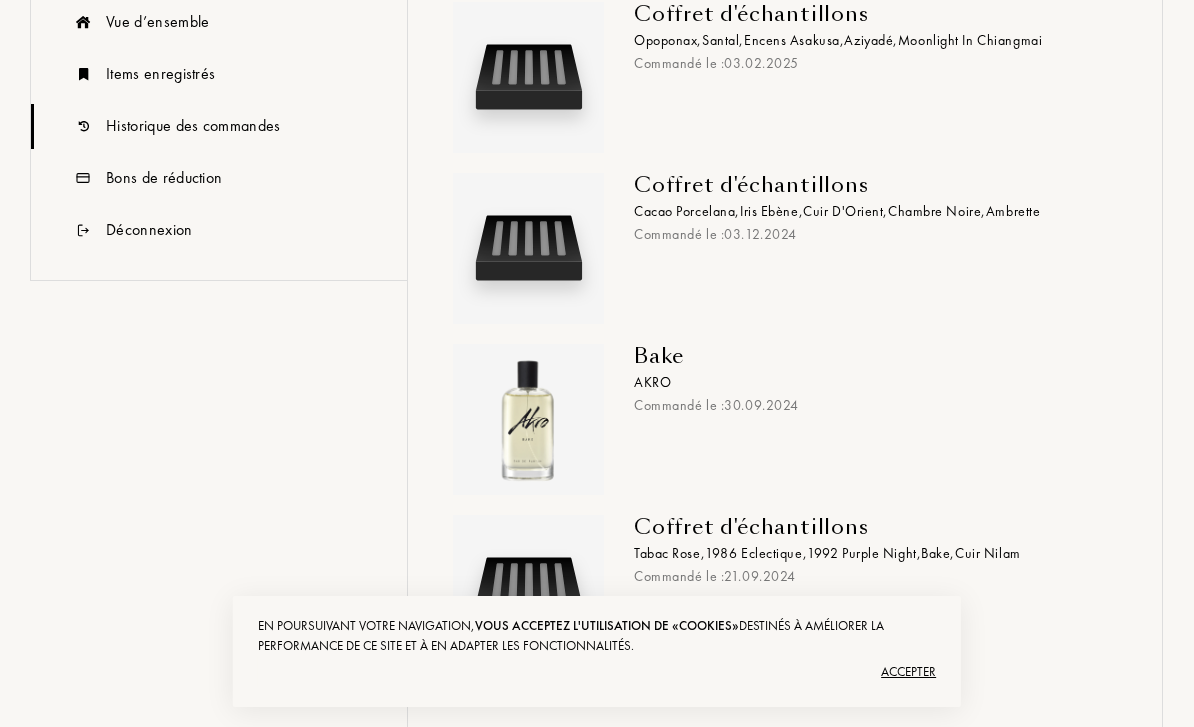 click at bounding box center [528, 419] 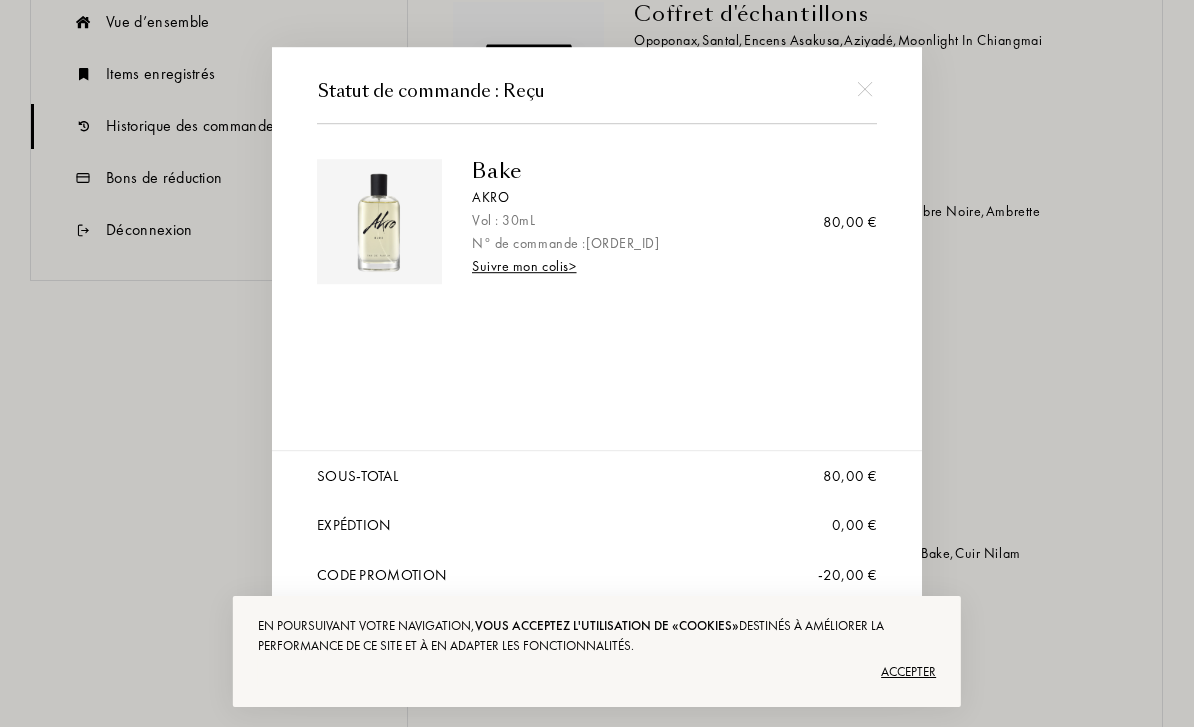 click on "Bake" at bounding box center [667, 171] 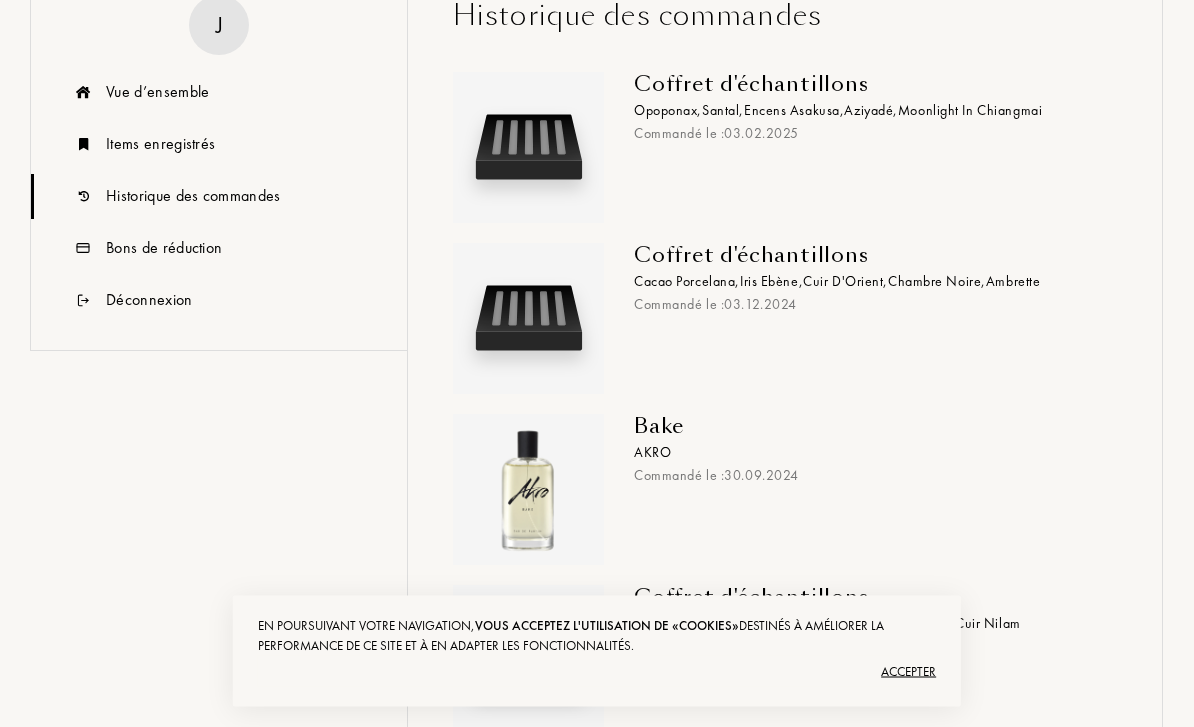 scroll, scrollTop: 336, scrollLeft: 0, axis: vertical 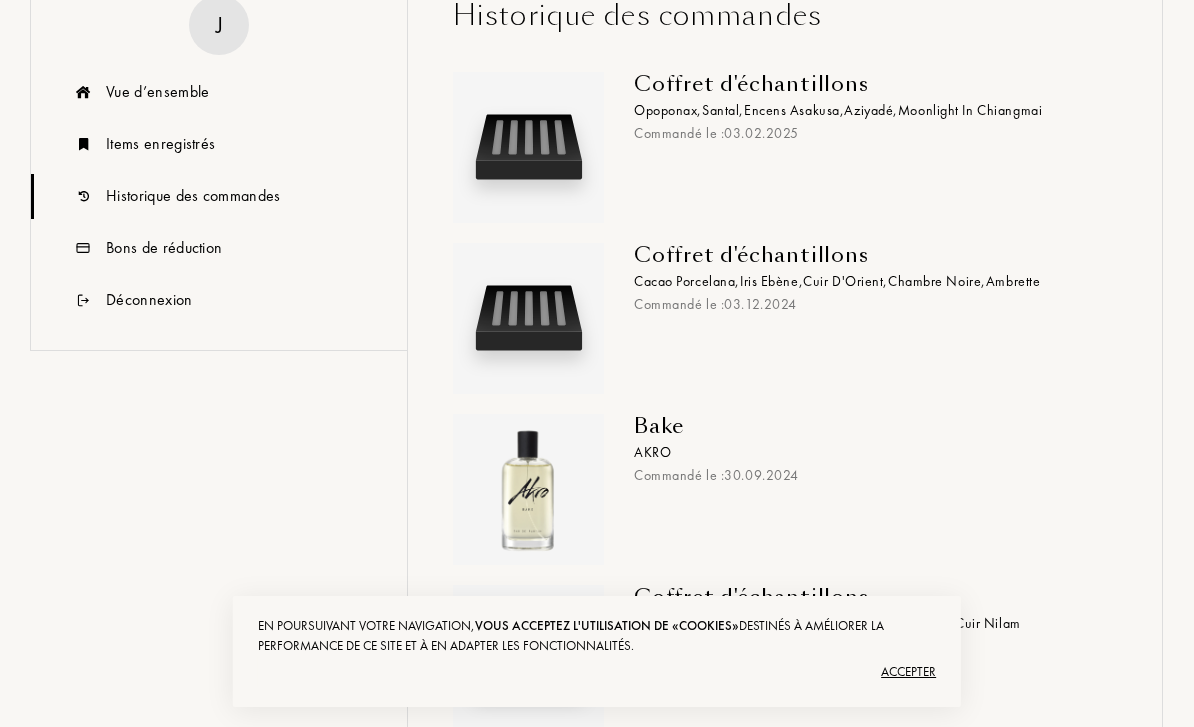 click on "Items enregistrés" at bounding box center (157, 92) 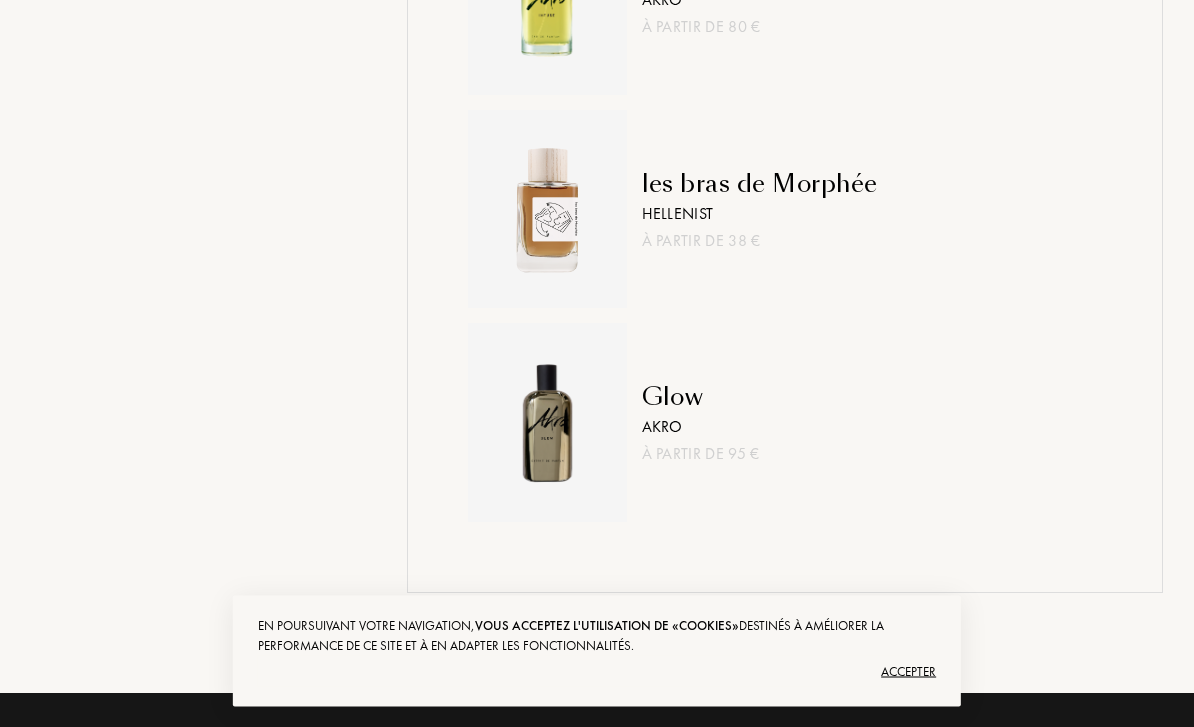 scroll, scrollTop: 4991, scrollLeft: 0, axis: vertical 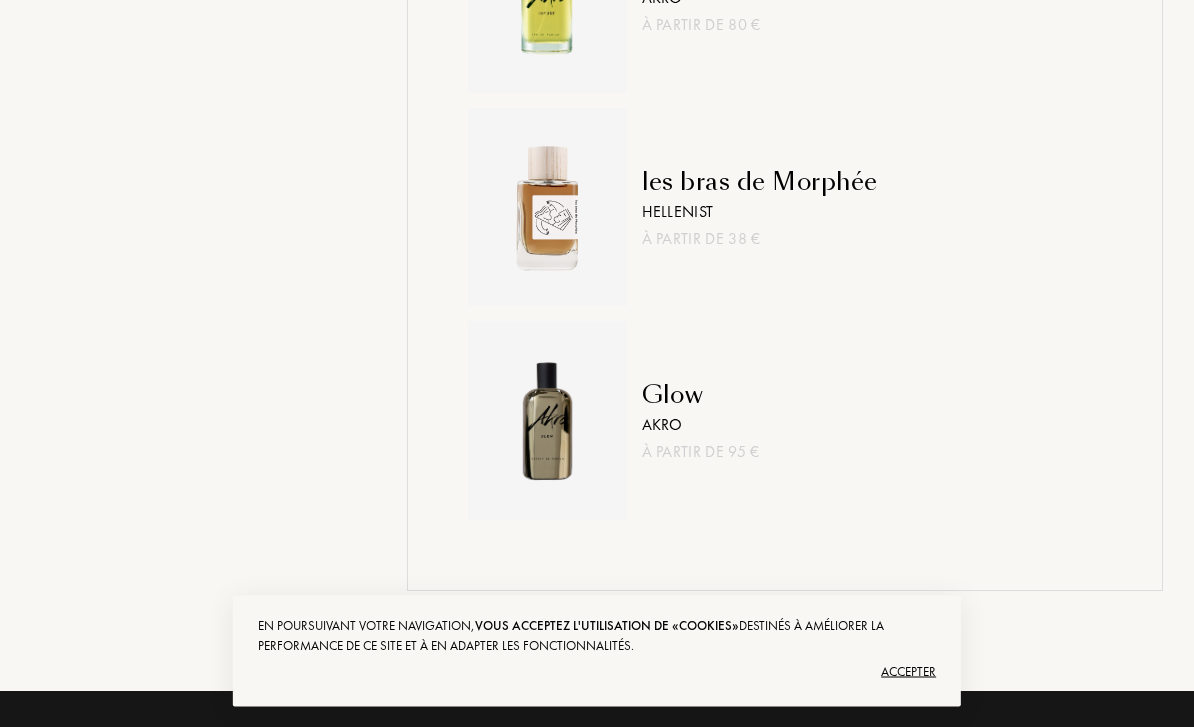 click at bounding box center [547, 208] 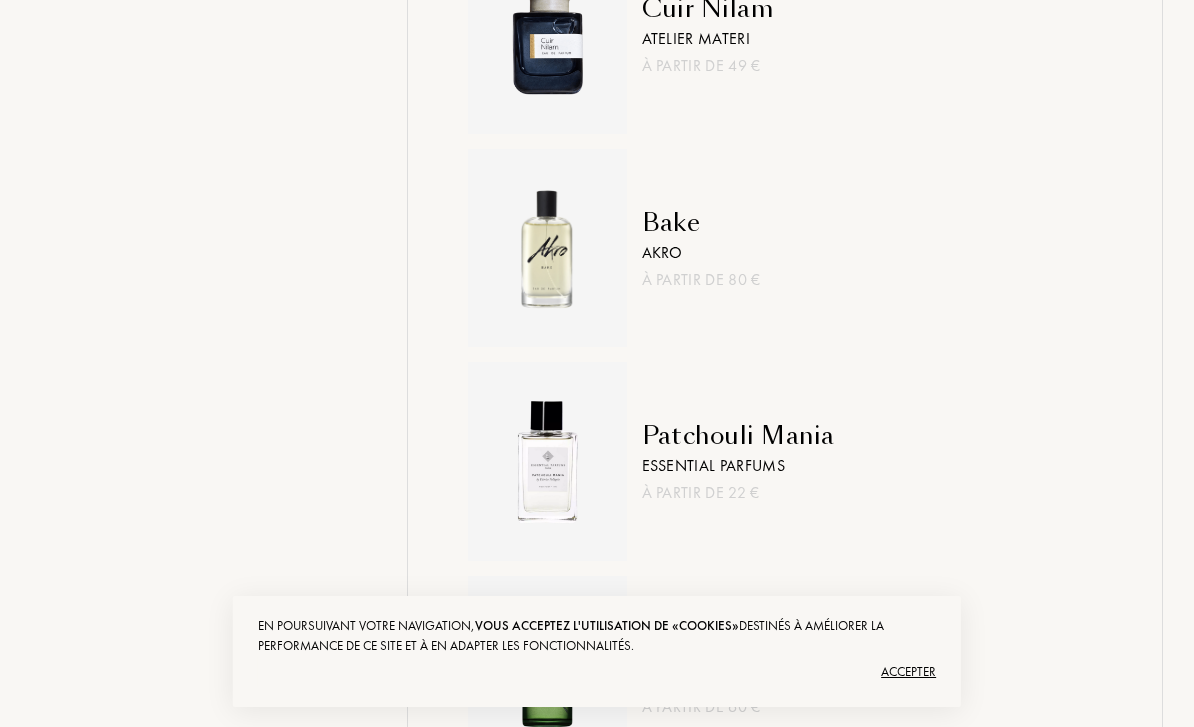 scroll, scrollTop: 4099, scrollLeft: 0, axis: vertical 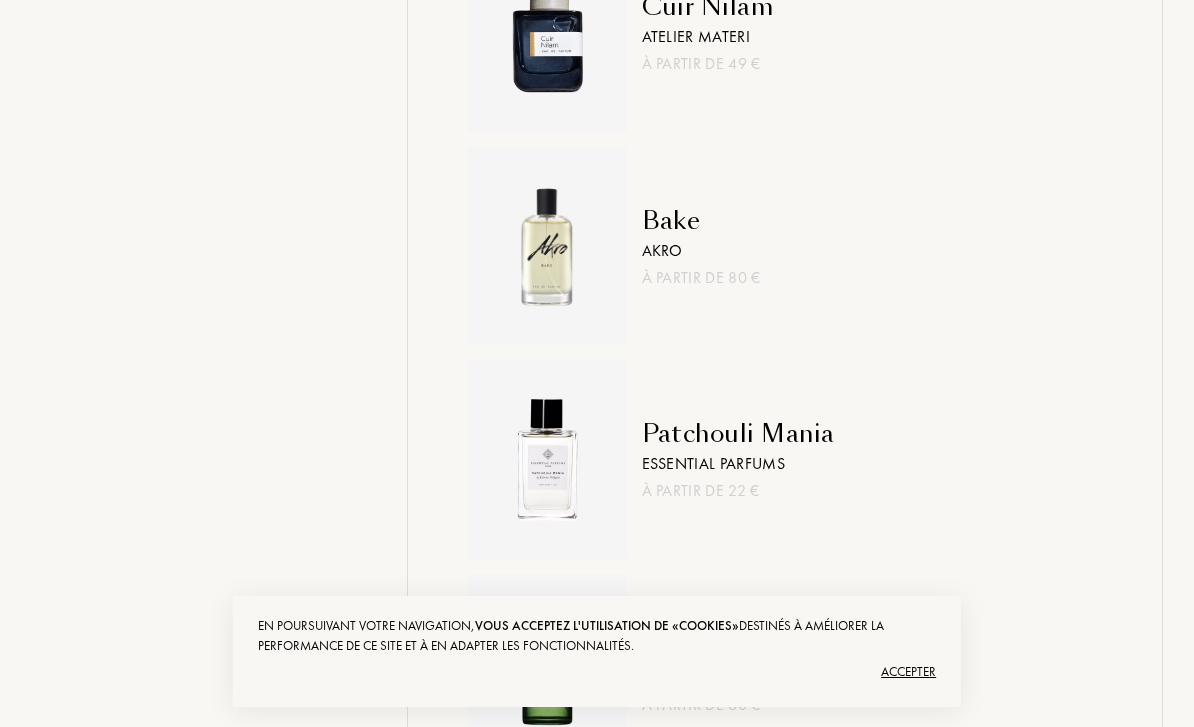 click on "Bake" at bounding box center [701, 220] 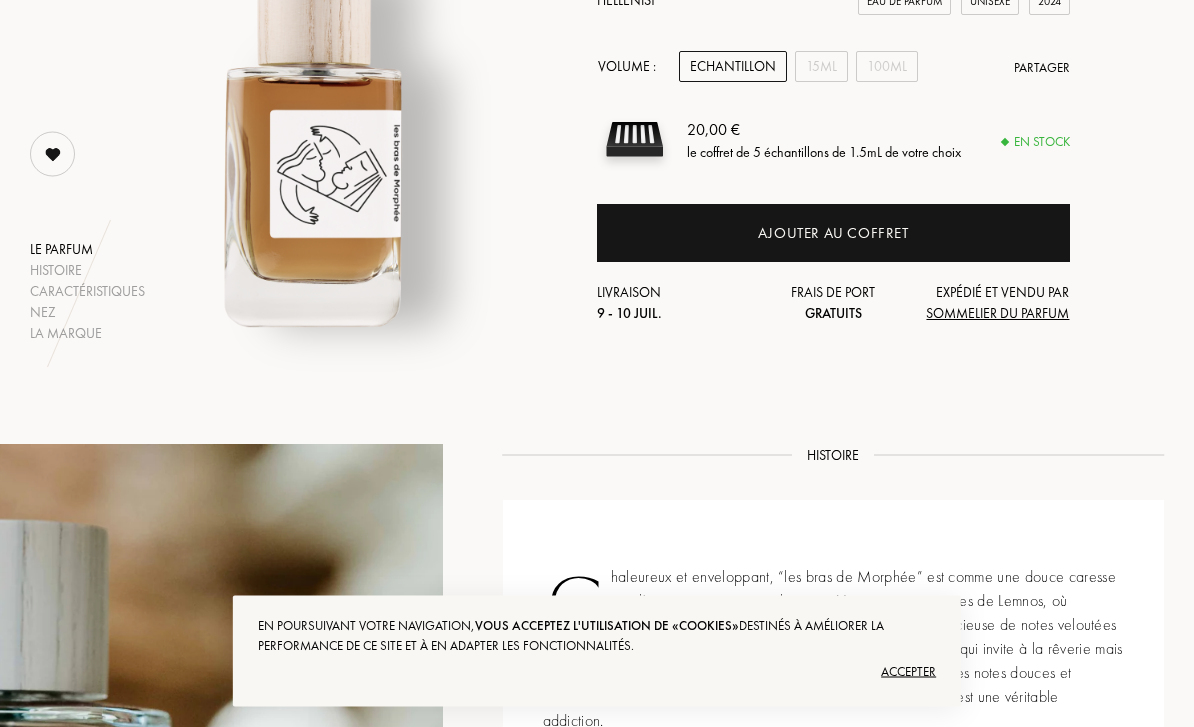scroll, scrollTop: 280, scrollLeft: 0, axis: vertical 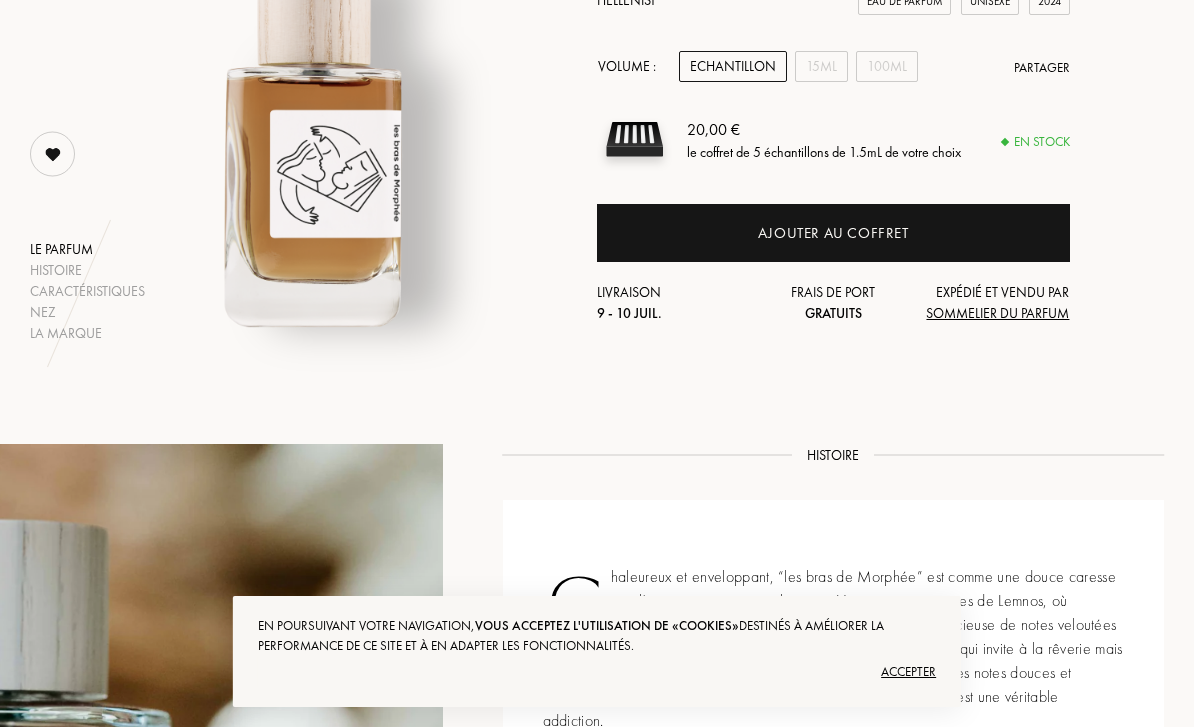 click on "100mL" at bounding box center [887, 66] 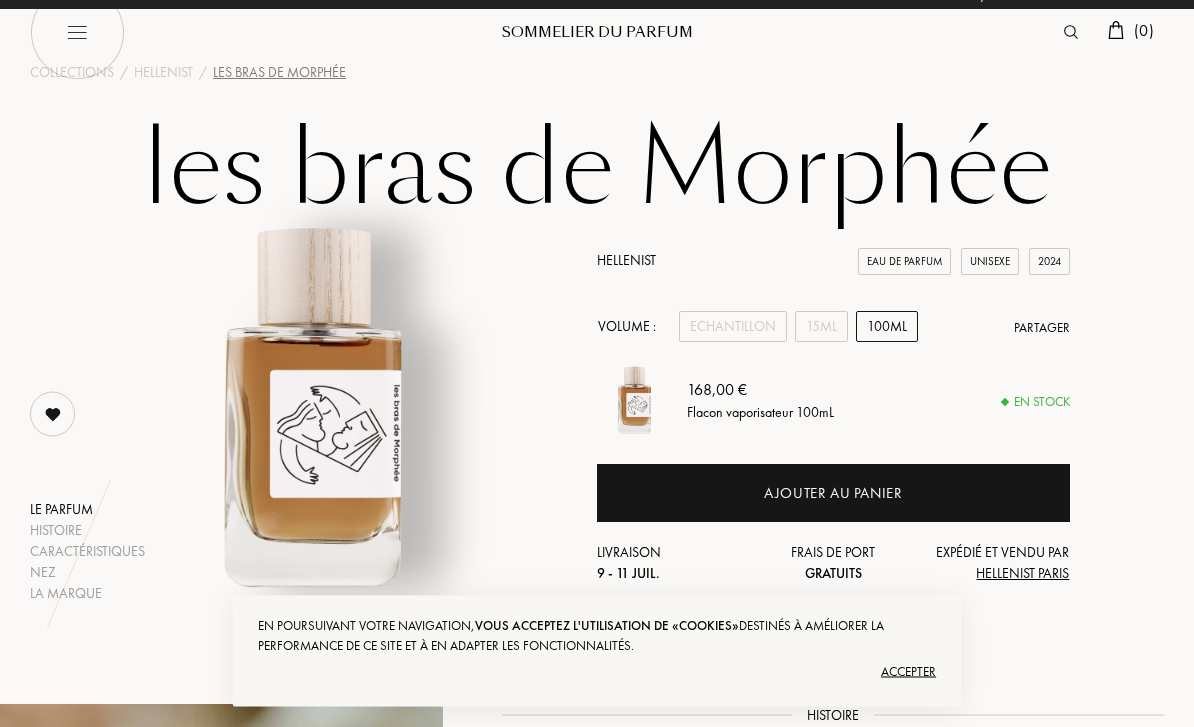 scroll, scrollTop: 0, scrollLeft: 0, axis: both 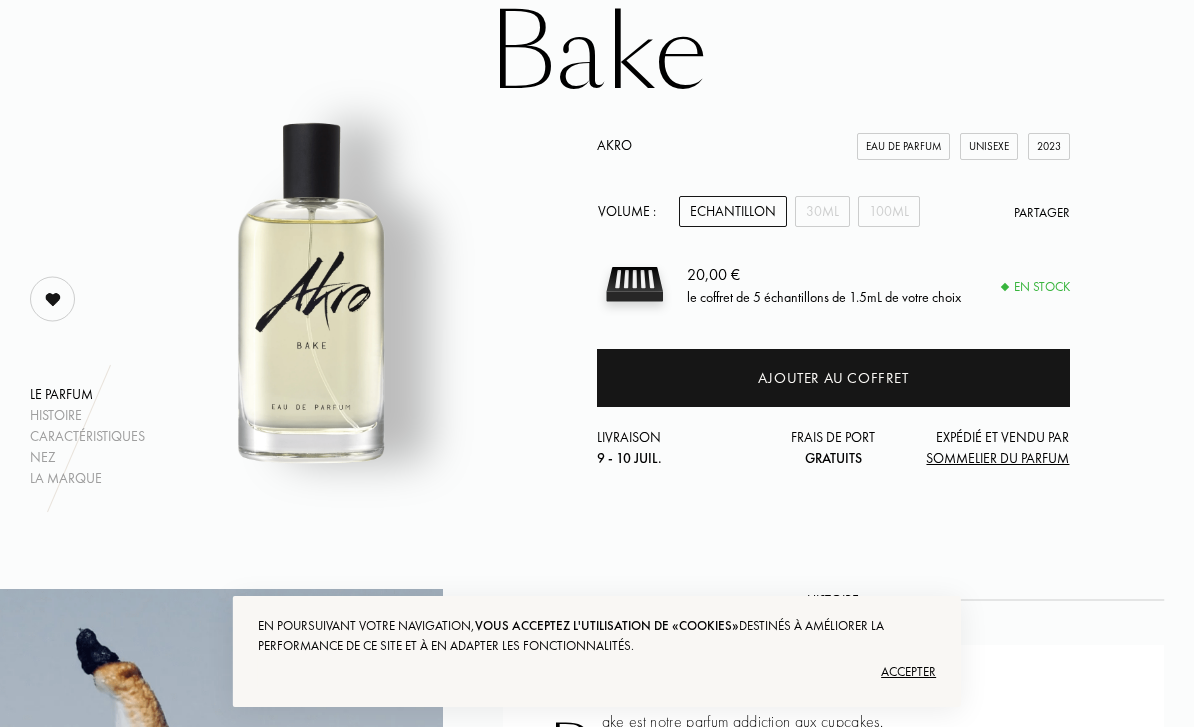 click on "100mL" at bounding box center (889, 211) 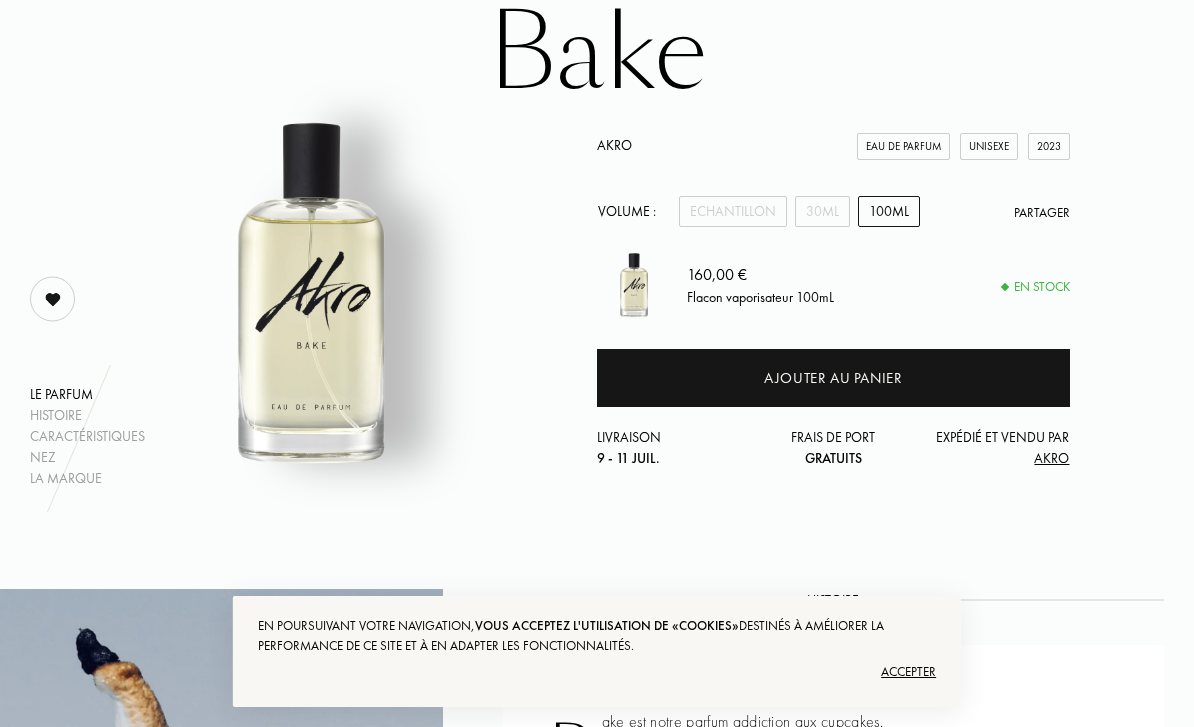 click on "30mL" at bounding box center [822, 211] 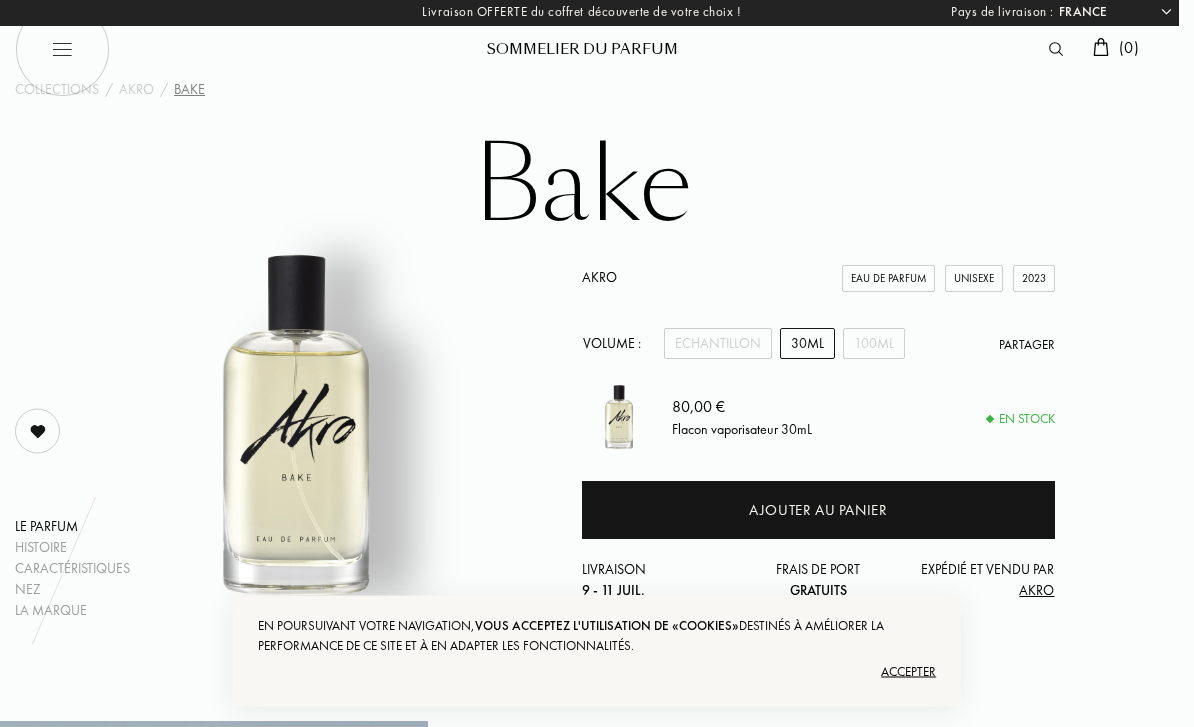 scroll, scrollTop: 0, scrollLeft: 15, axis: horizontal 